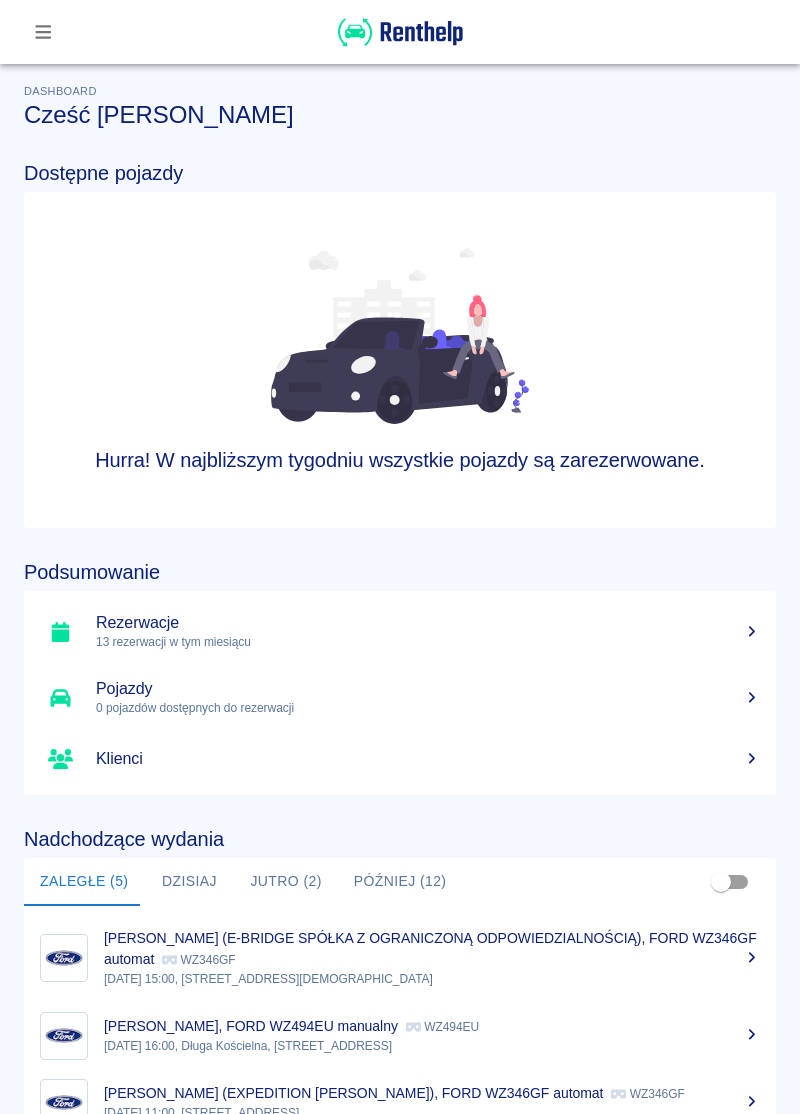 scroll, scrollTop: 0, scrollLeft: 0, axis: both 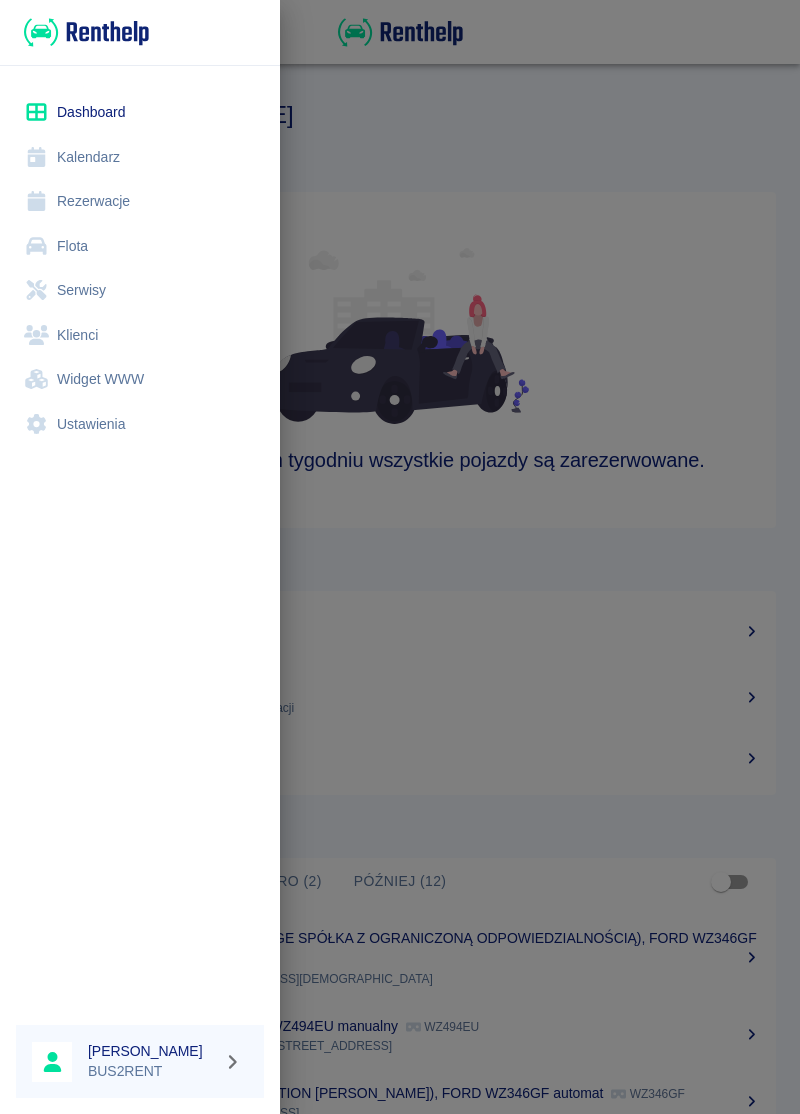 click on "Kalendarz" at bounding box center (140, 157) 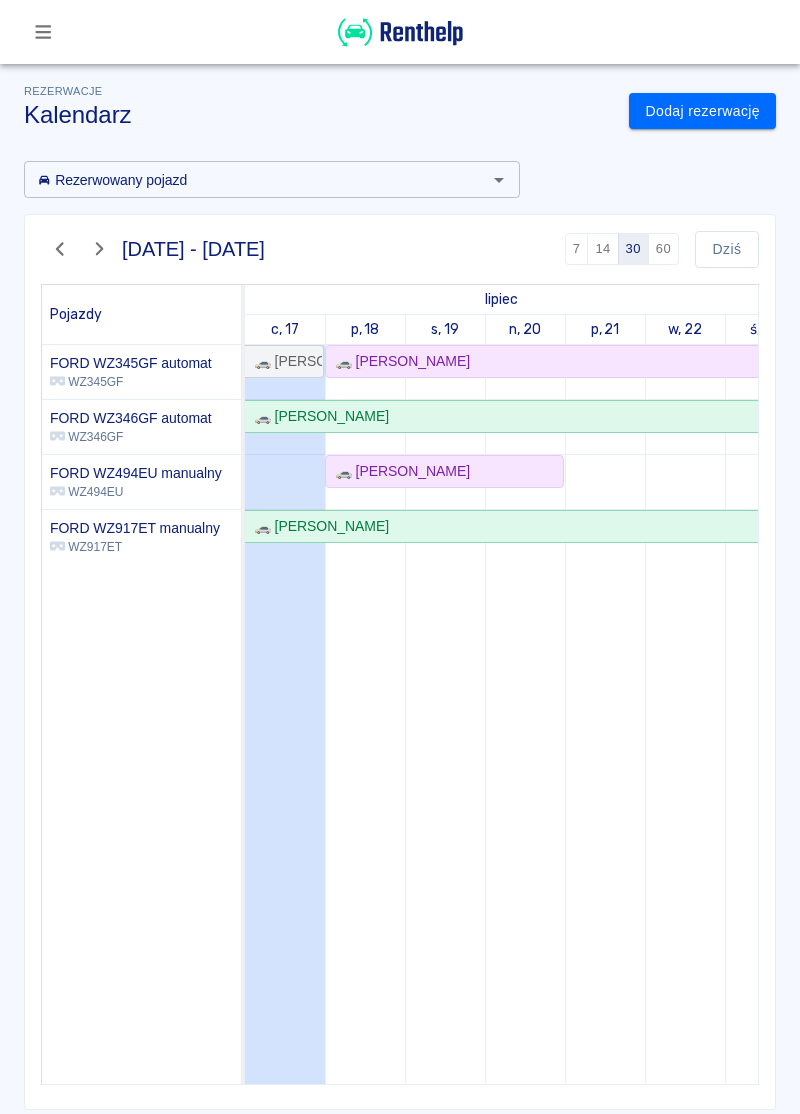 scroll, scrollTop: 0, scrollLeft: 44, axis: horizontal 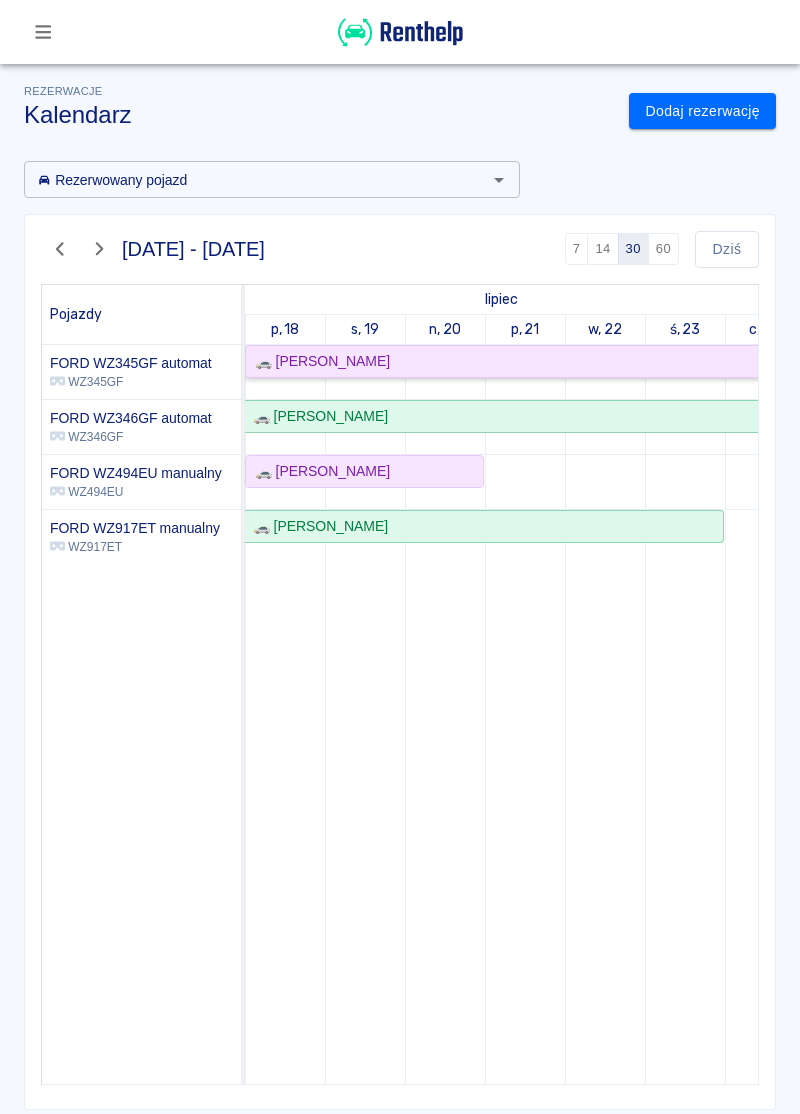 click on "🚗 [PERSON_NAME]" 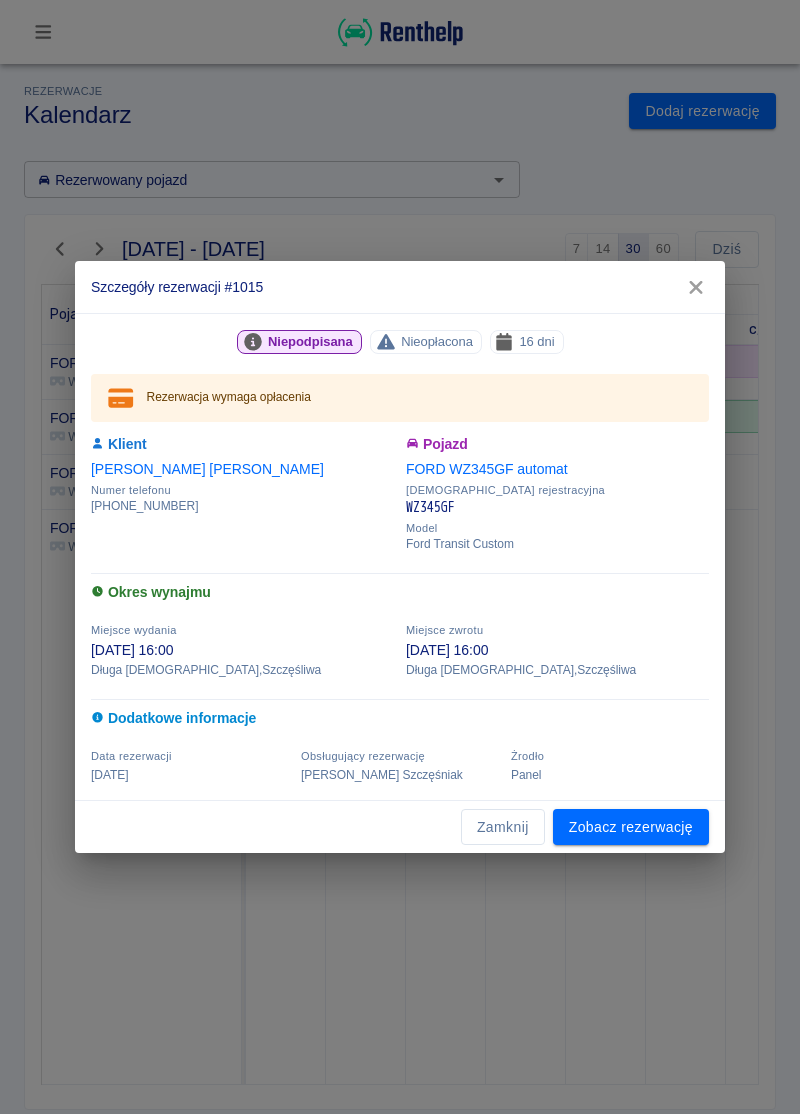 click on "Zobacz rezerwację" at bounding box center [631, 827] 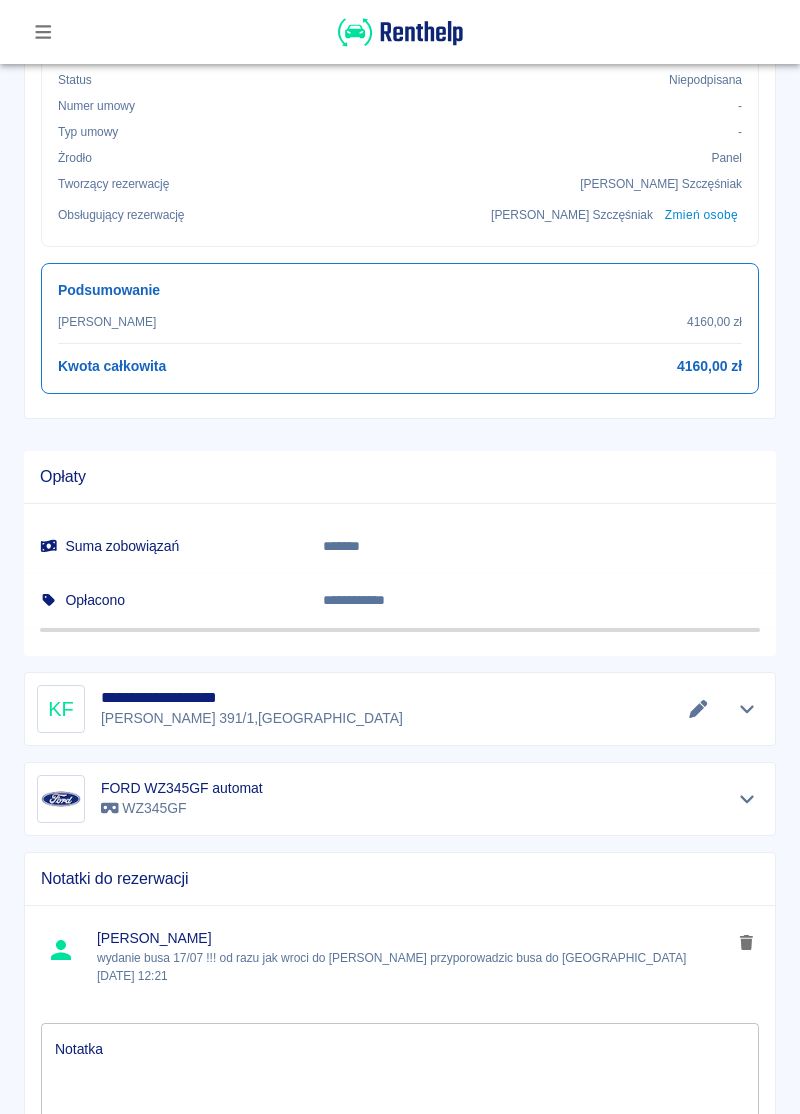 scroll, scrollTop: 0, scrollLeft: 0, axis: both 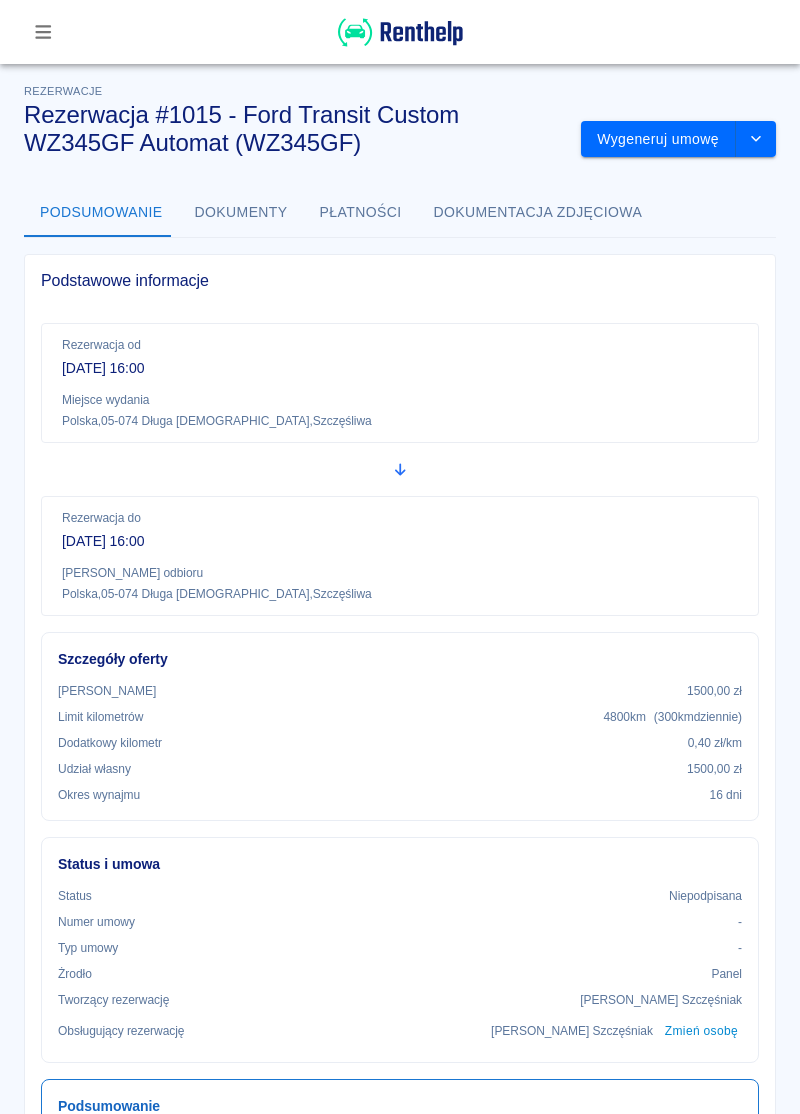 click on "Wygeneruj umowę" at bounding box center [658, 139] 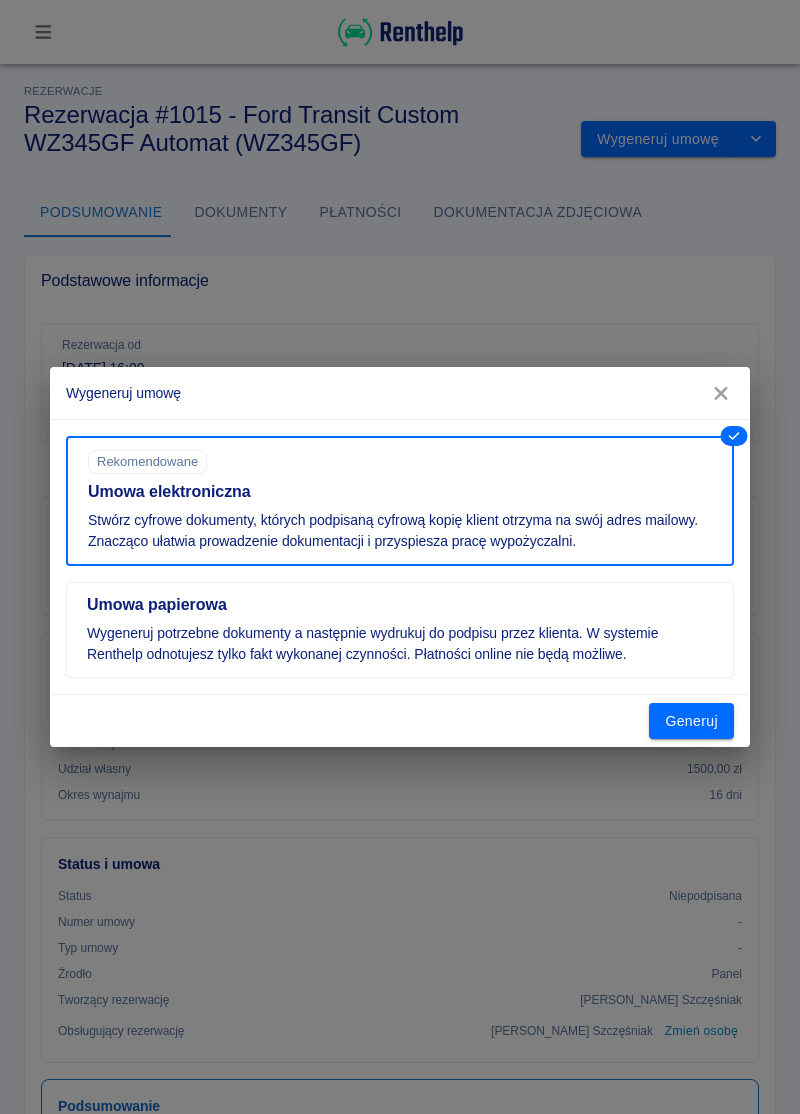 click on "Generuj" at bounding box center (691, 721) 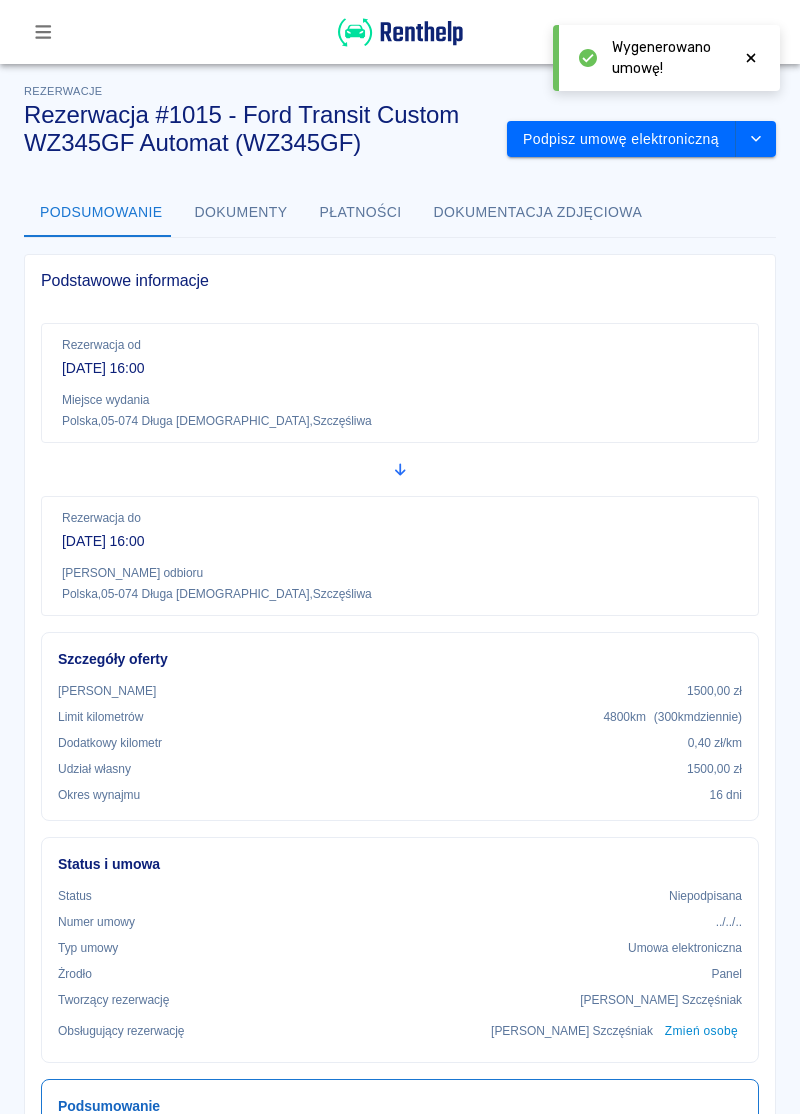 click on "Podpisz umowę elektroniczną" at bounding box center [621, 139] 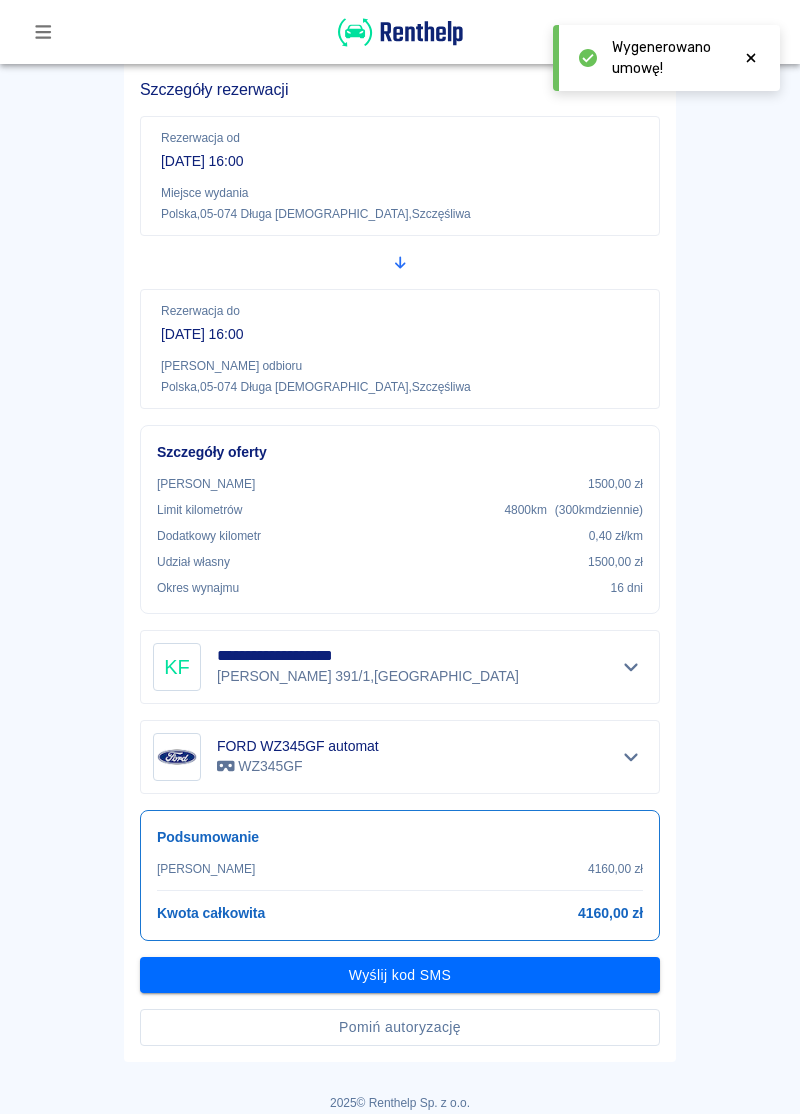 scroll, scrollTop: 144, scrollLeft: 0, axis: vertical 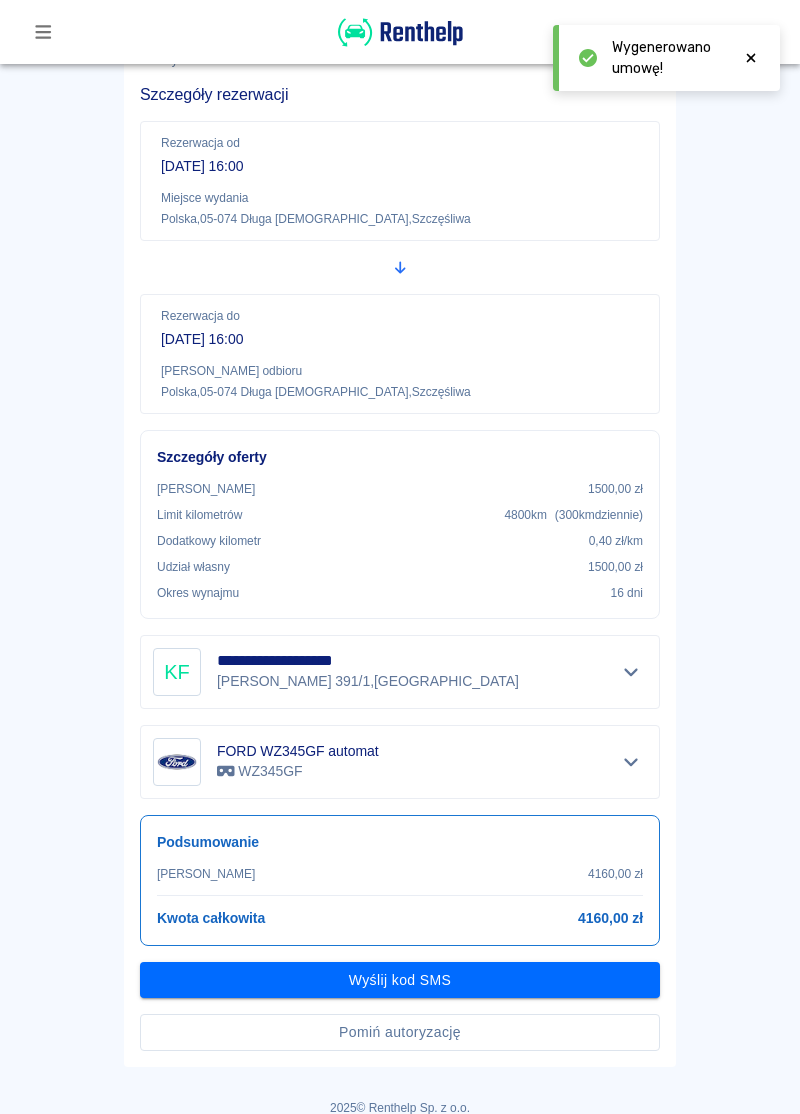 click on "Pomiń autoryzację" at bounding box center (400, 1032) 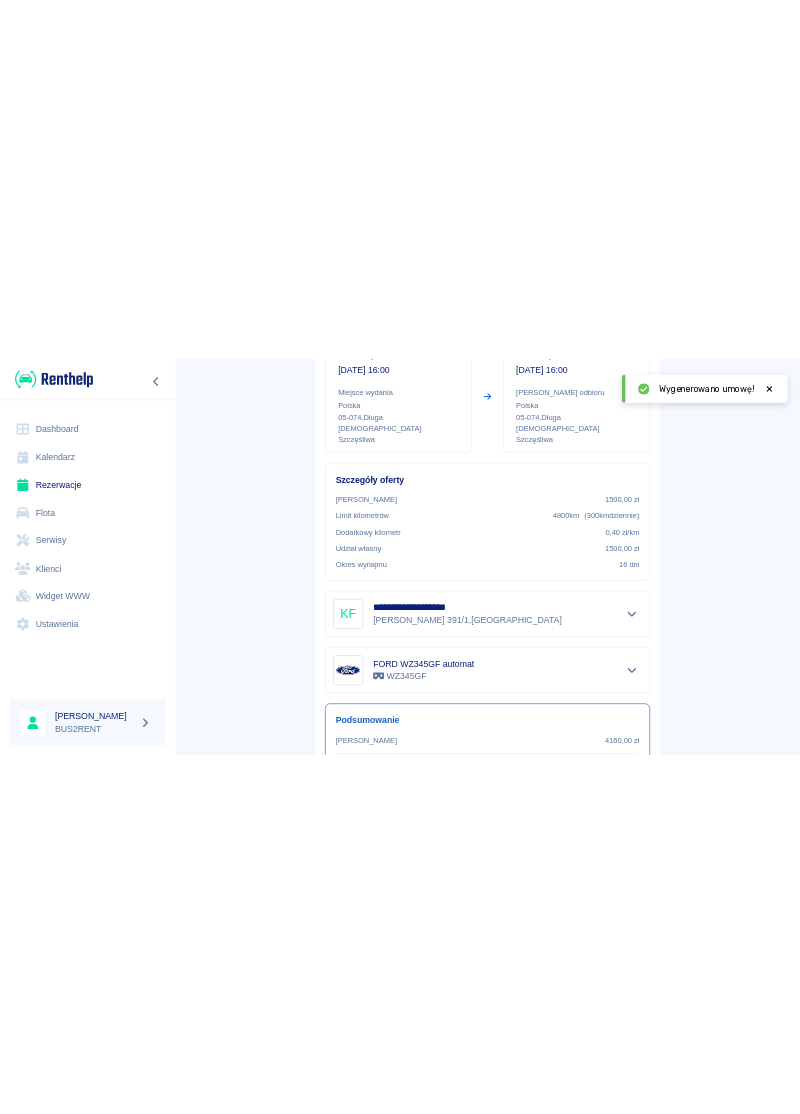 scroll, scrollTop: 389, scrollLeft: 0, axis: vertical 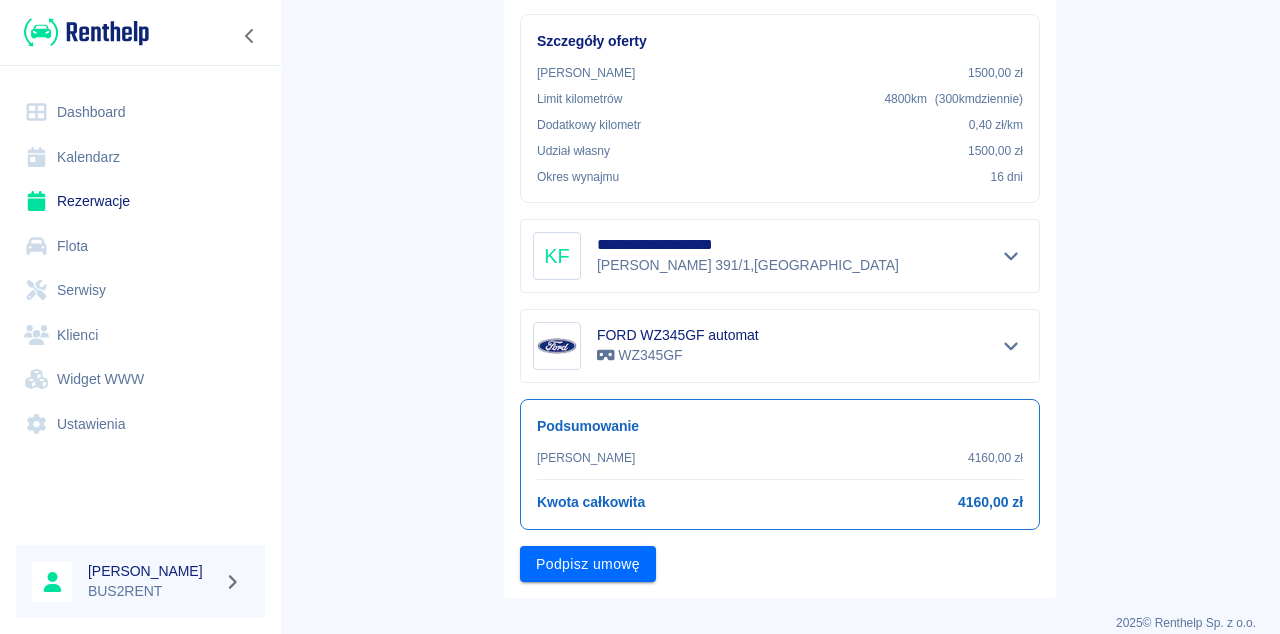 click on "Podpisz umowę" at bounding box center [588, 564] 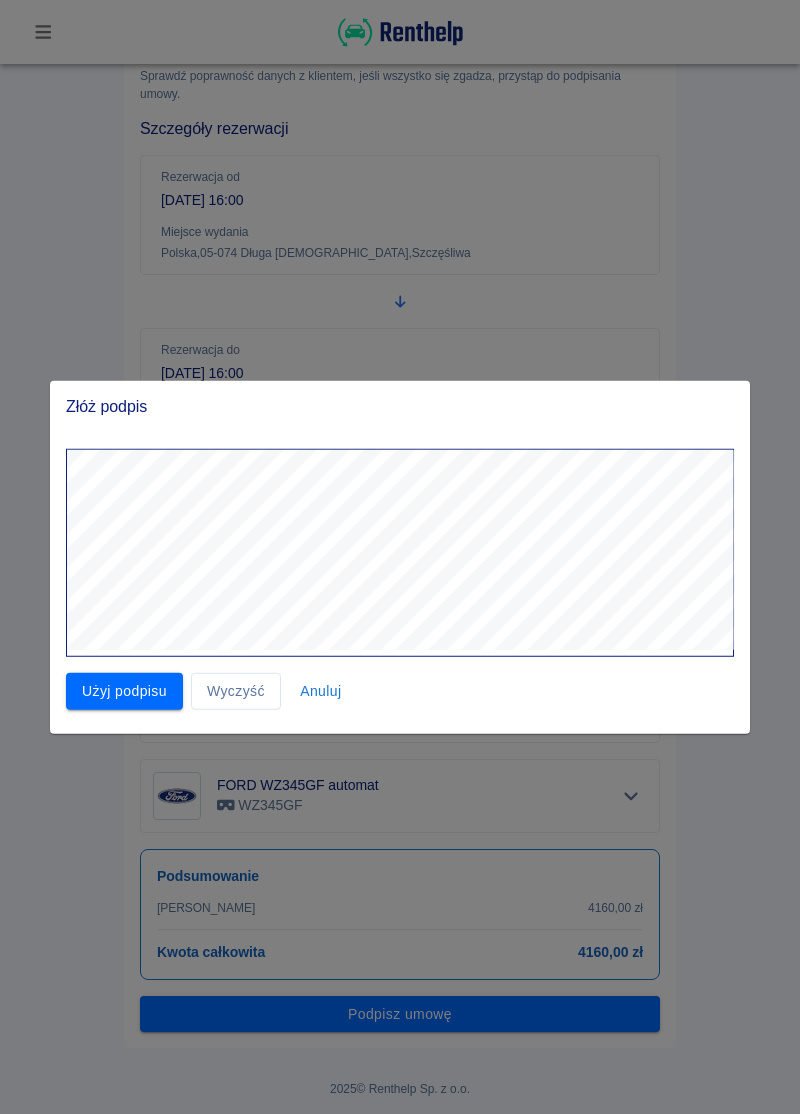scroll, scrollTop: 0, scrollLeft: 0, axis: both 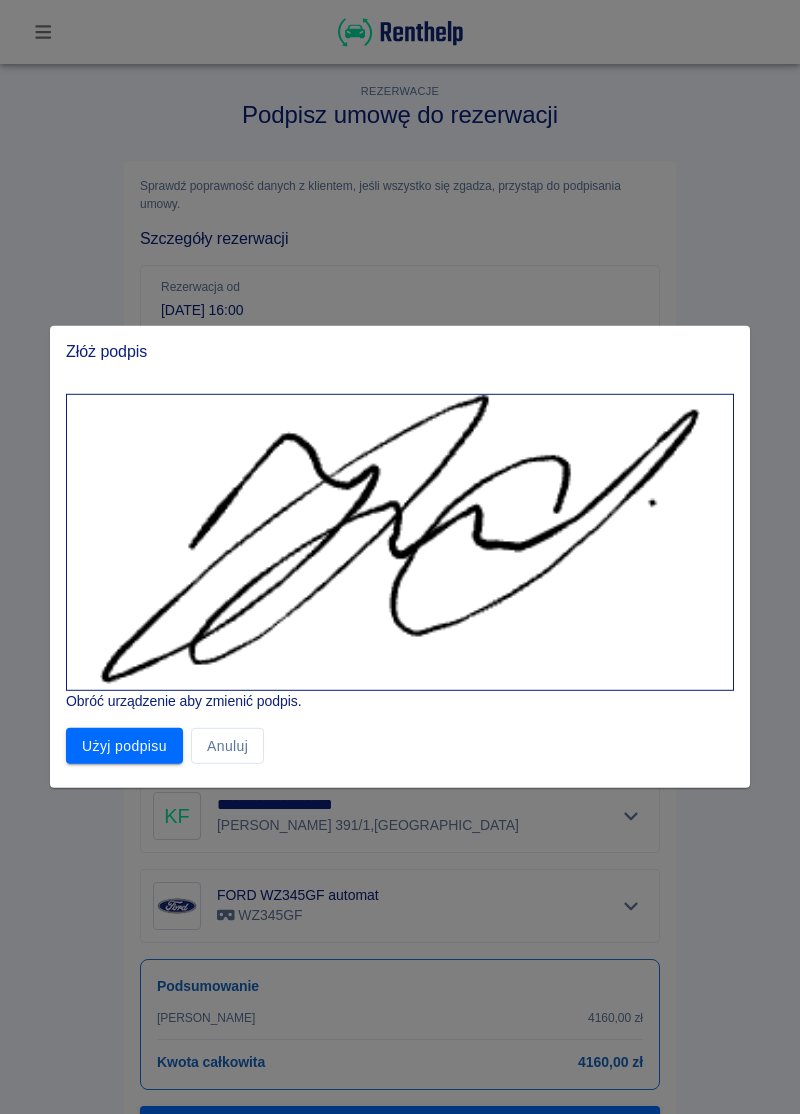 click on "Użyj podpisu" at bounding box center (124, 746) 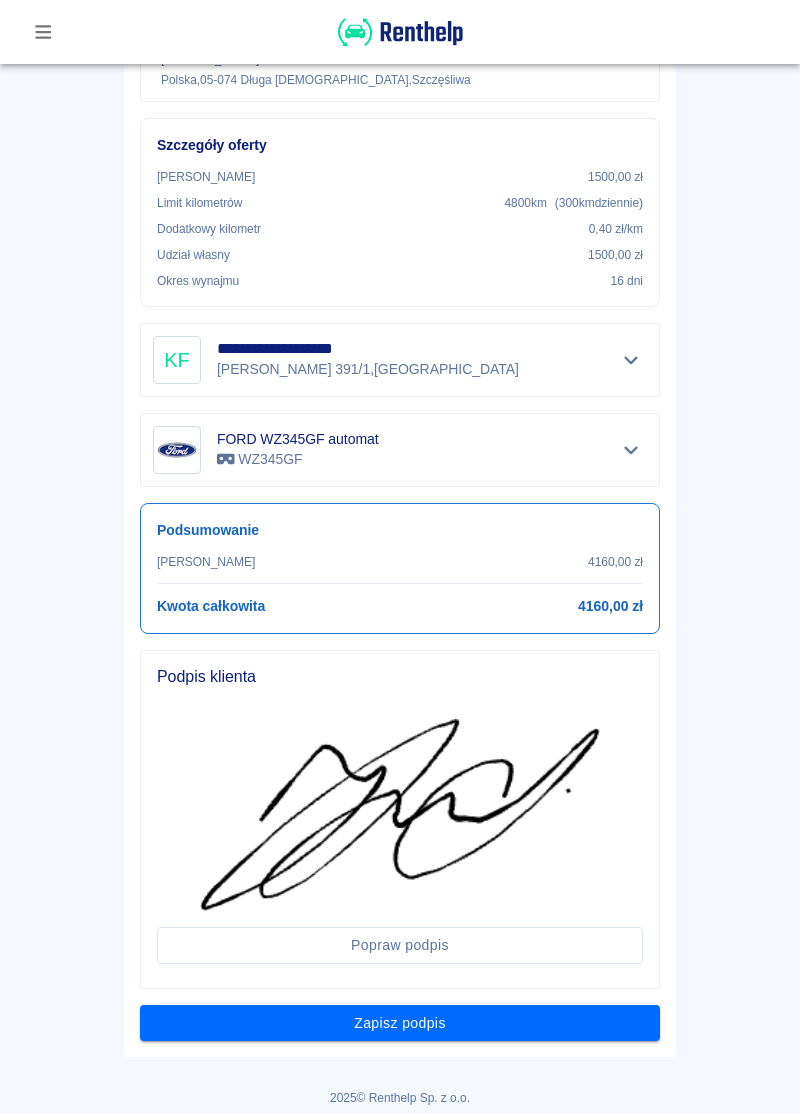 scroll, scrollTop: 454, scrollLeft: 0, axis: vertical 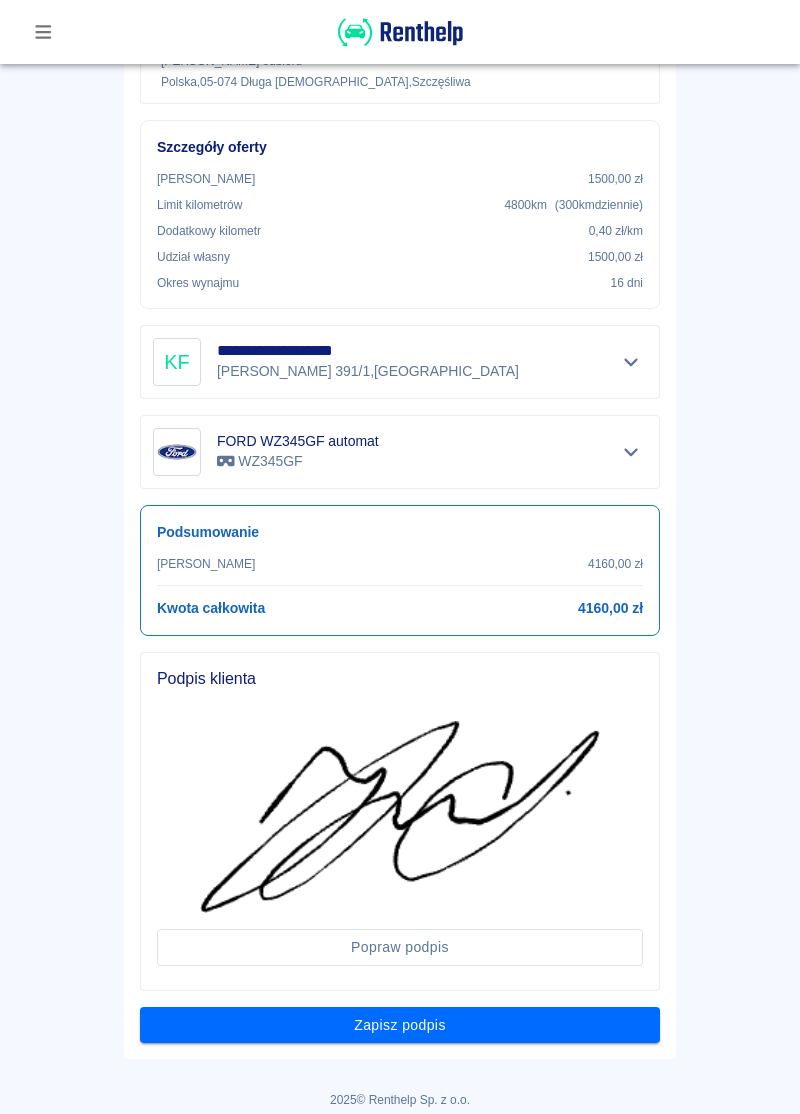 click on "Zapisz podpis" at bounding box center [400, 1025] 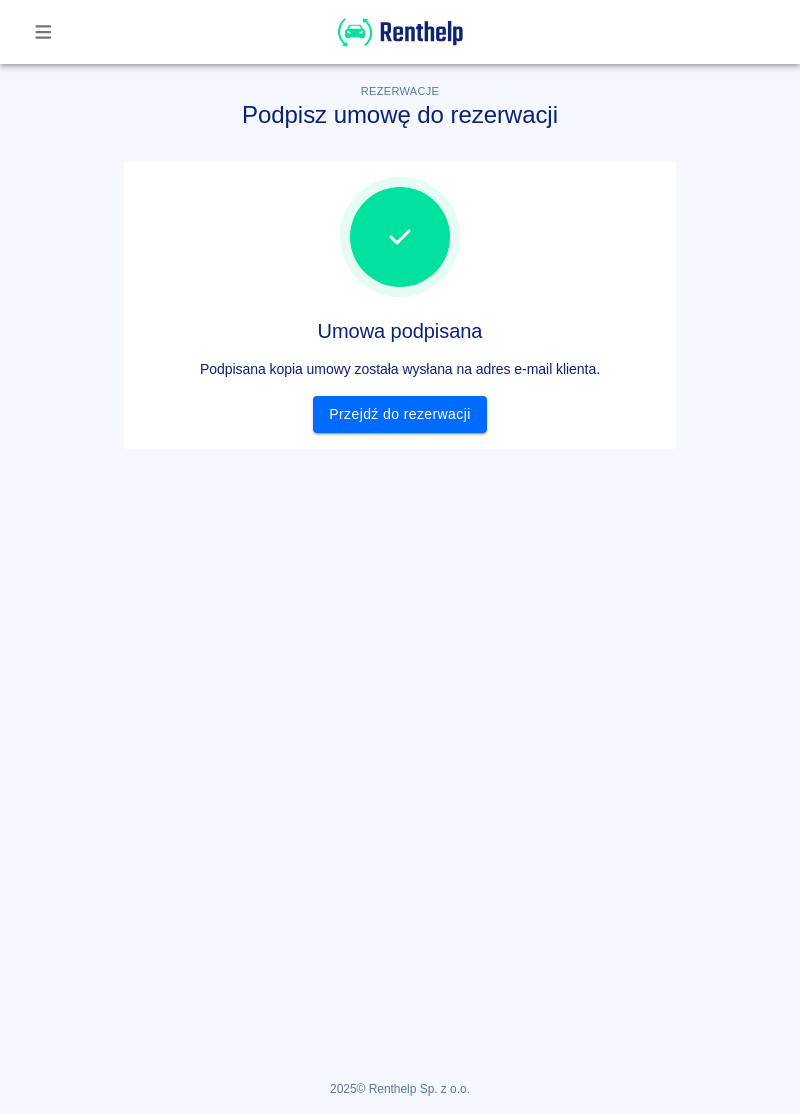scroll, scrollTop: 0, scrollLeft: 0, axis: both 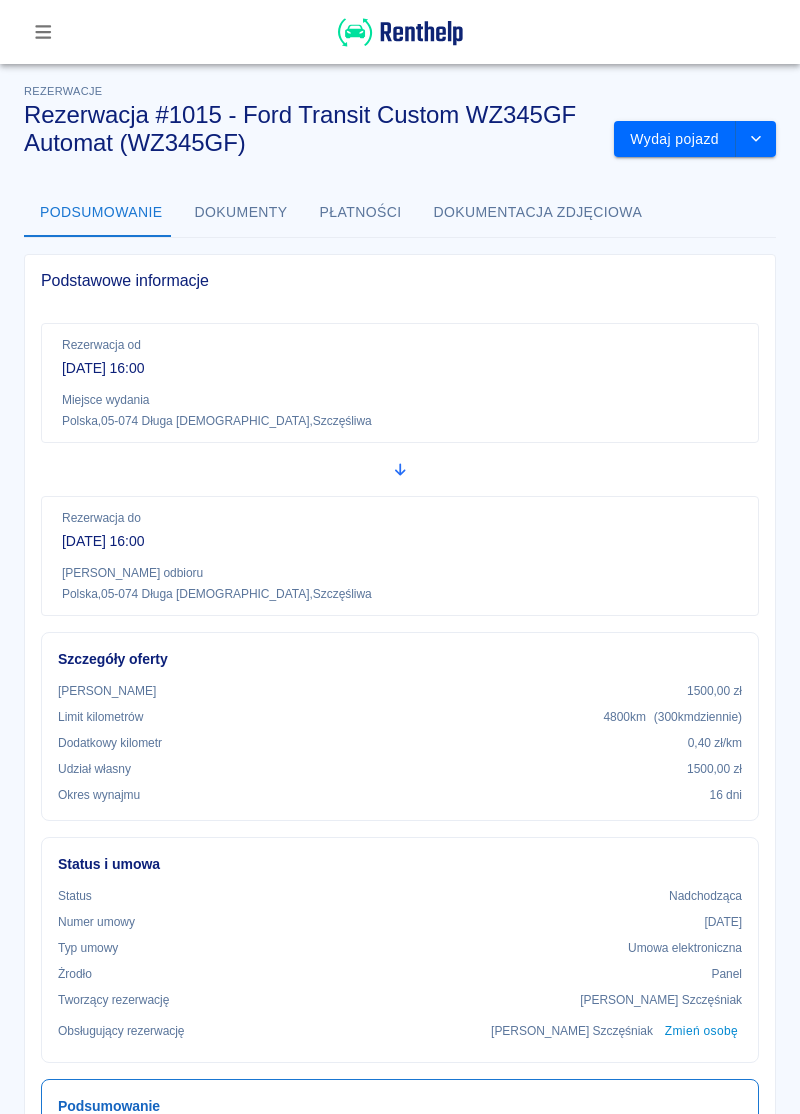 click on "Wydaj pojazd" at bounding box center (675, 139) 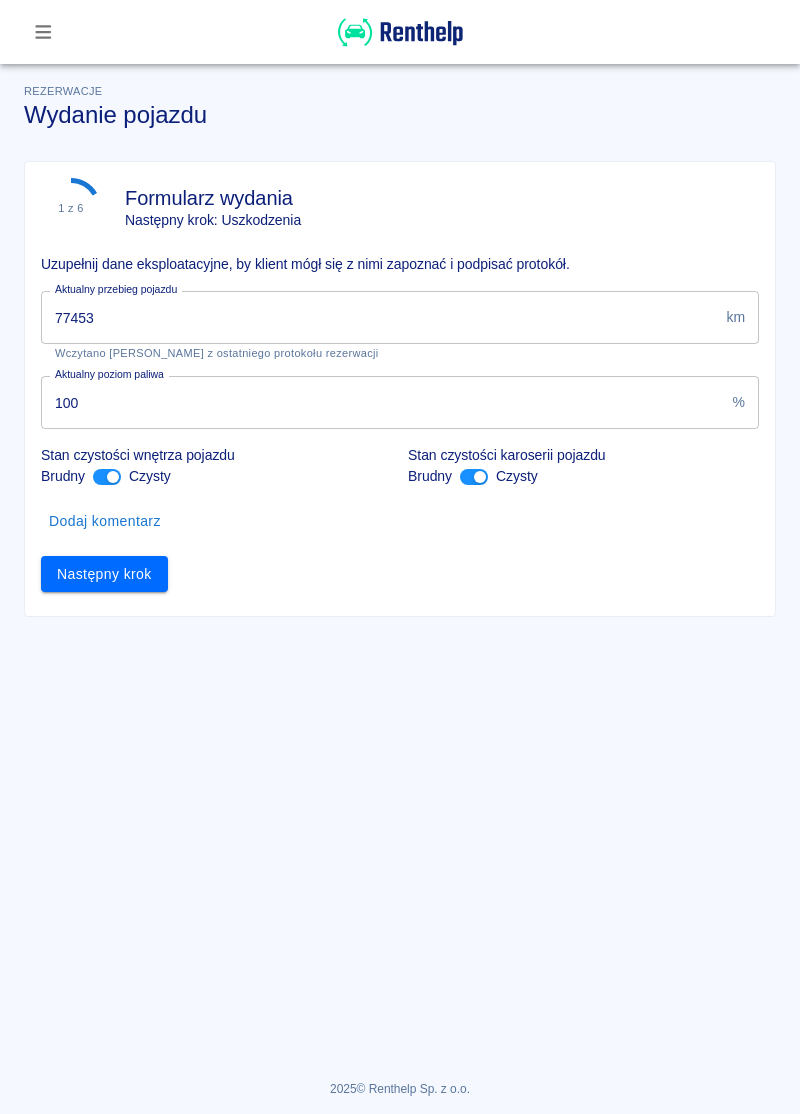 click on "77453" at bounding box center (379, 317) 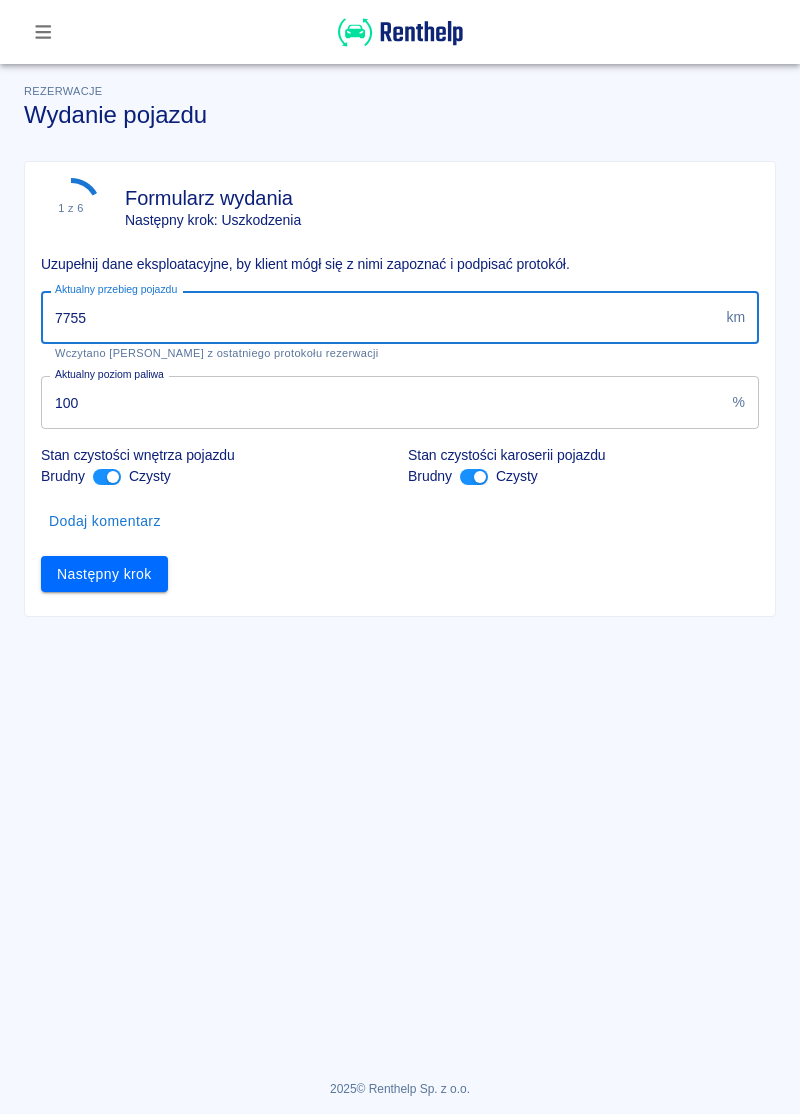 type on "77554" 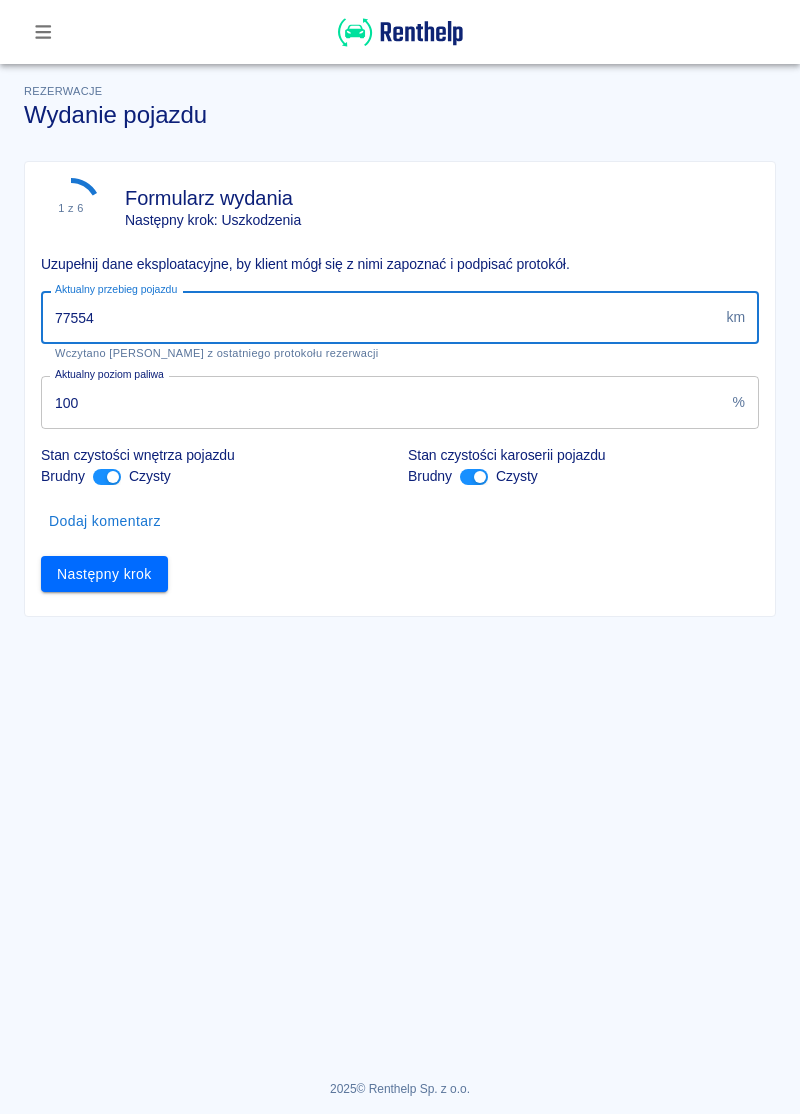 click on "Następny krok" at bounding box center [104, 574] 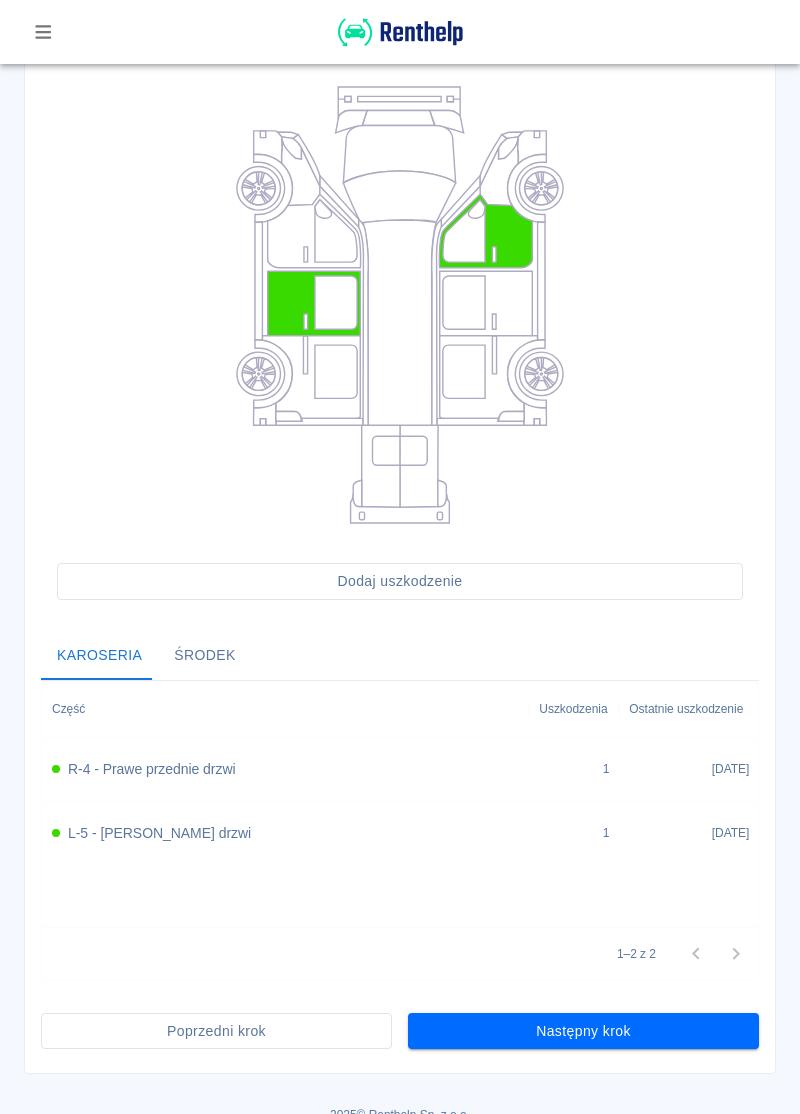 scroll, scrollTop: 198, scrollLeft: 0, axis: vertical 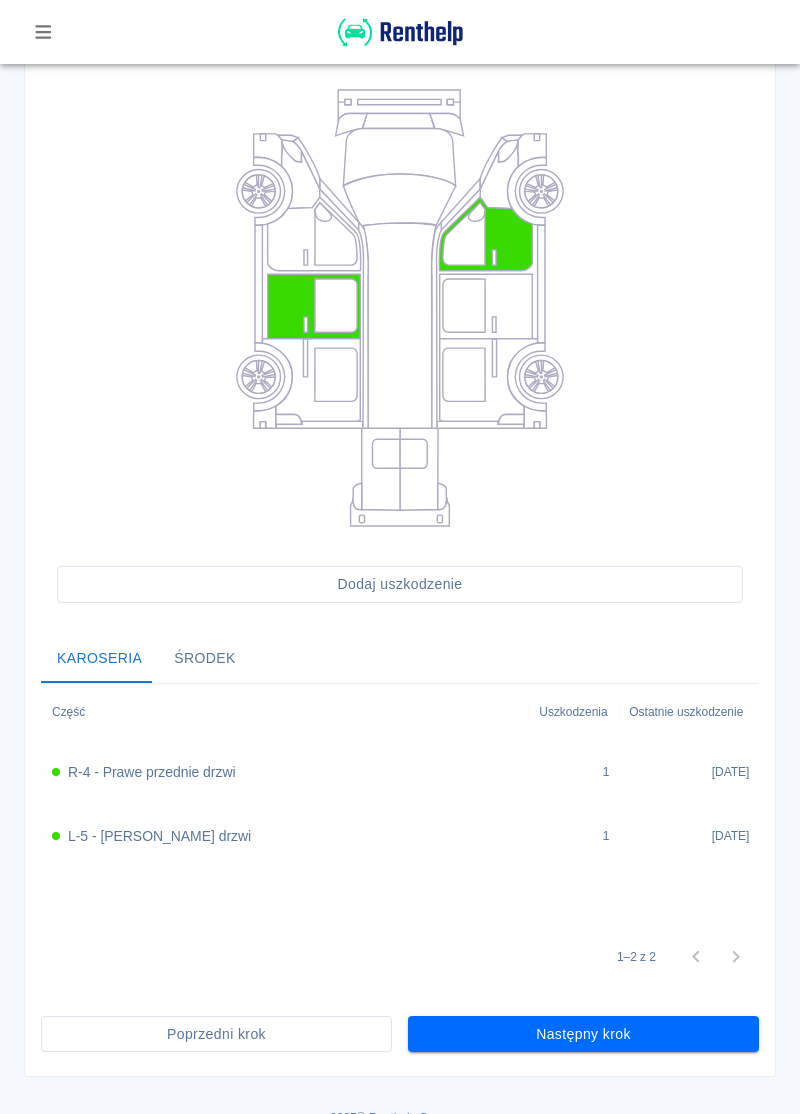 click on "Następny krok" at bounding box center [583, 1034] 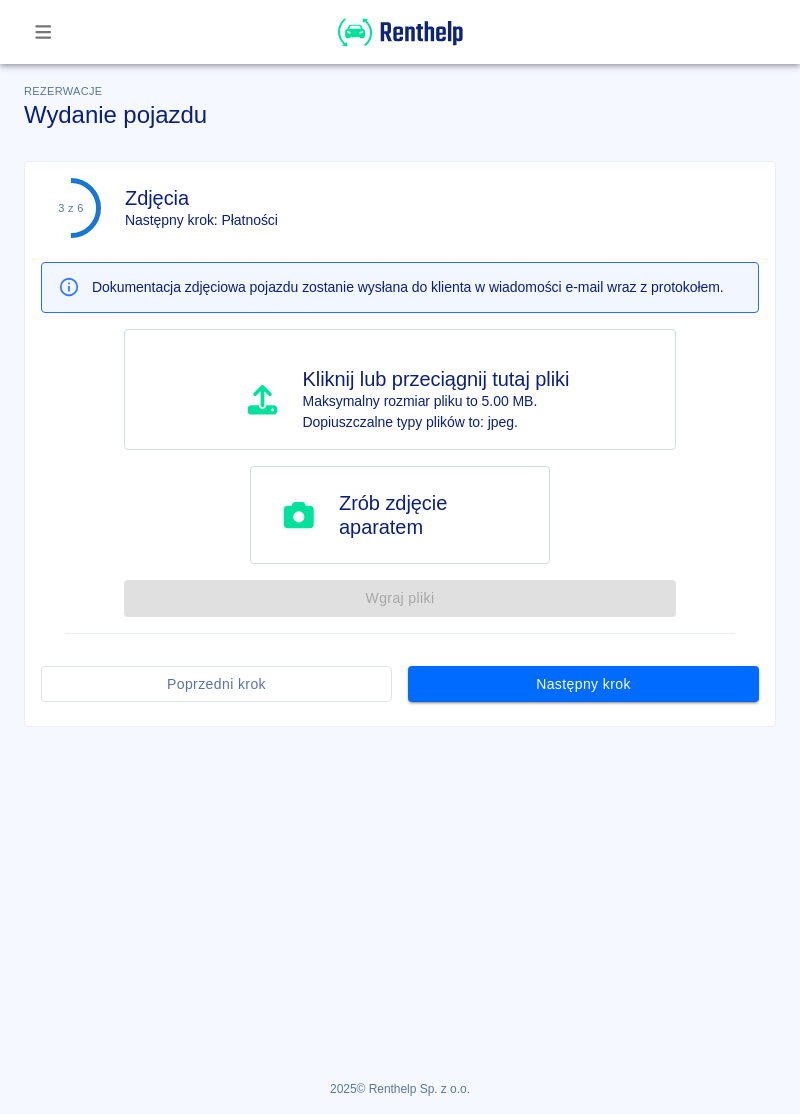 scroll, scrollTop: 0, scrollLeft: 0, axis: both 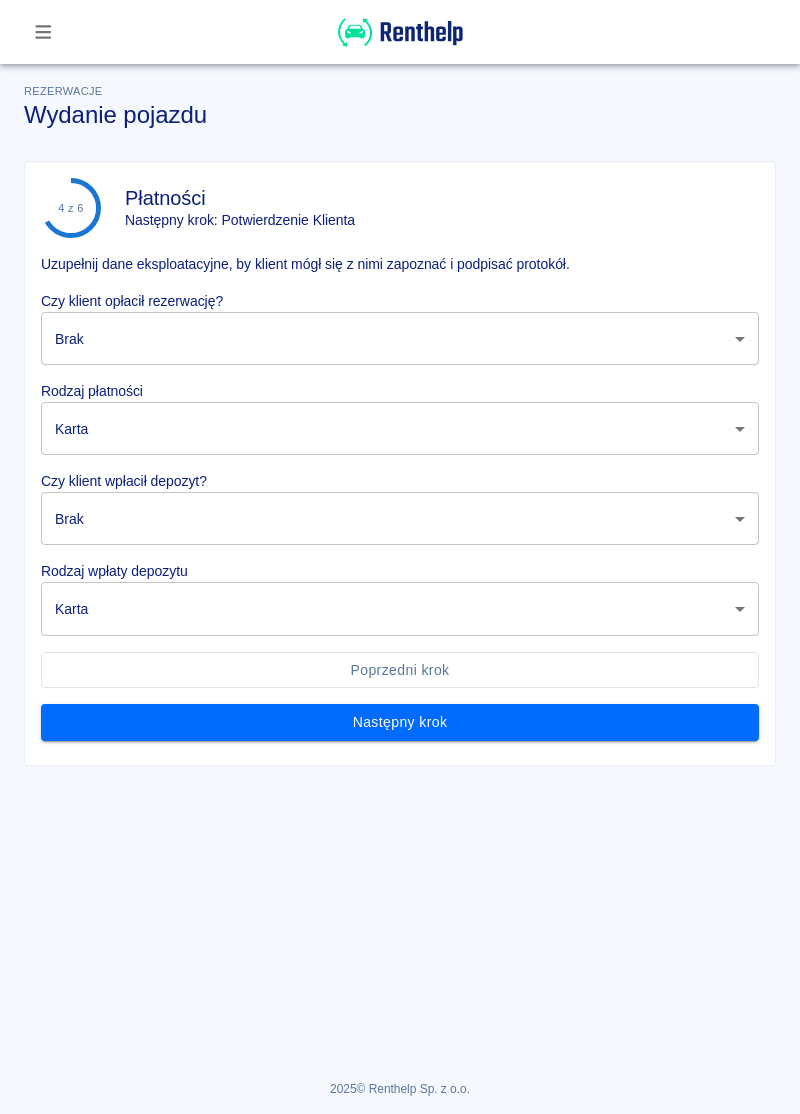 click on "Używamy plików Cookies, by zapewnić Ci najlepsze możliwe doświadczenie. Aby dowiedzieć się więcej, zapoznaj się z naszą Polityką Prywatności.  Polityka Prywatności Rozumiem Rezerwacje Wydanie pojazdu 4 z 6 Płatności Następny krok: Potwierdzenie Klienta Uzupełnij dane eksploatacyjne, by klient mógł się z nimi zapoznać i podpisać protokół. Czy klient opłacił rezerwację? Brak none ​ Rodzaj płatności Karta card ​ Czy klient wpłacił depozyt? Brak none ​ Rodzaj wpłaty depozytu Karta terminal_card_authorization ​ Poprzedni krok Następny krok 2025  © Renthelp Sp. z o.o. Wydanie pojazdu | Renthelp" at bounding box center [400, 557] 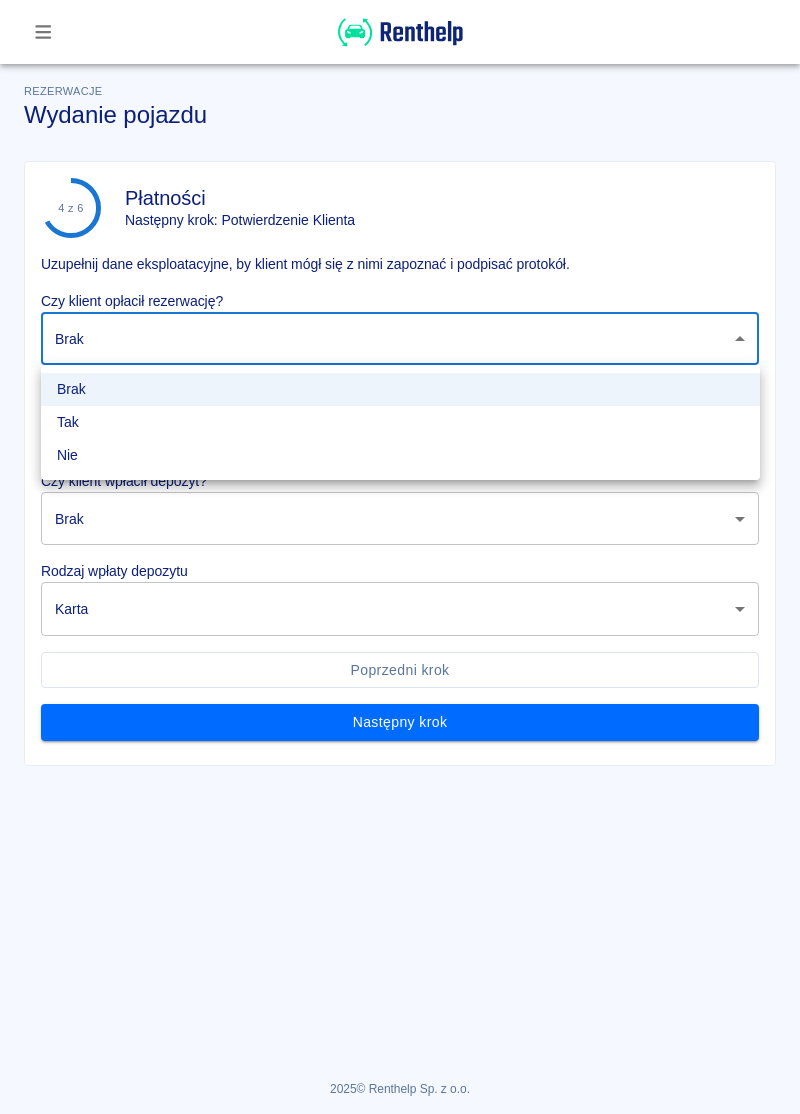 click on "Tak" at bounding box center [400, 422] 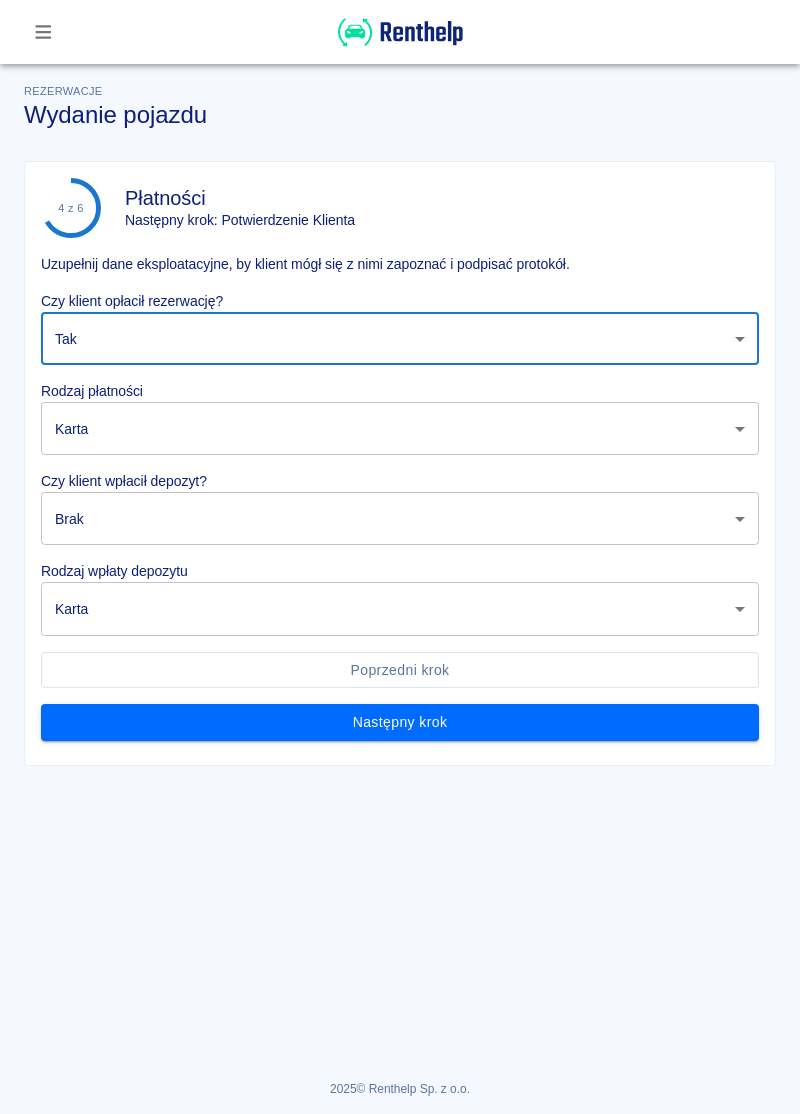 click on "Używamy plików Cookies, by zapewnić Ci najlepsze możliwe doświadczenie. Aby dowiedzieć się więcej, zapoznaj się z naszą Polityką Prywatności.  Polityka Prywatności Rozumiem Rezerwacje Wydanie pojazdu 4 z 6 Płatności Następny krok: Potwierdzenie Klienta Uzupełnij dane eksploatacyjne, by klient mógł się z nimi zapoznać i podpisać protokół. Czy klient opłacił rezerwację? Tak true ​ Rodzaj płatności Karta card ​ Czy klient wpłacił depozyt? Brak none ​ Rodzaj wpłaty depozytu Karta terminal_card_authorization ​ Poprzedni krok Następny krok 2025  © Renthelp Sp. z o.o. Wydanie pojazdu | Renthelp" at bounding box center [400, 557] 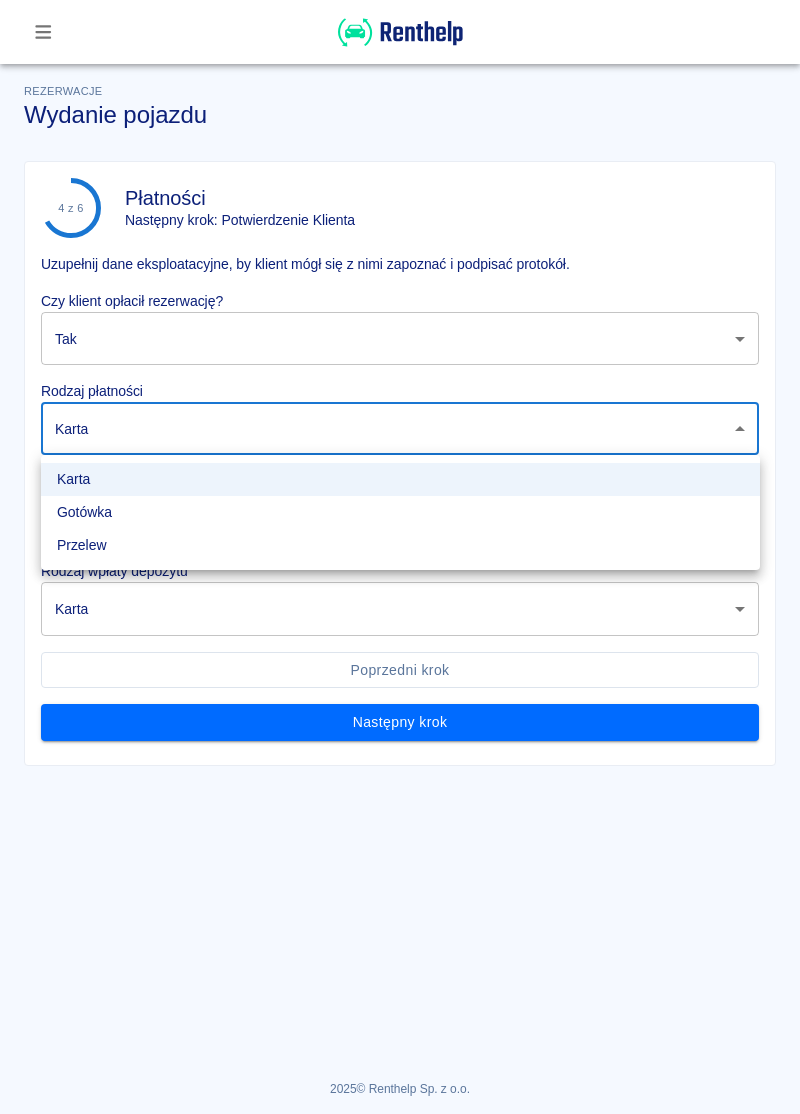 click on "Przelew" at bounding box center [400, 545] 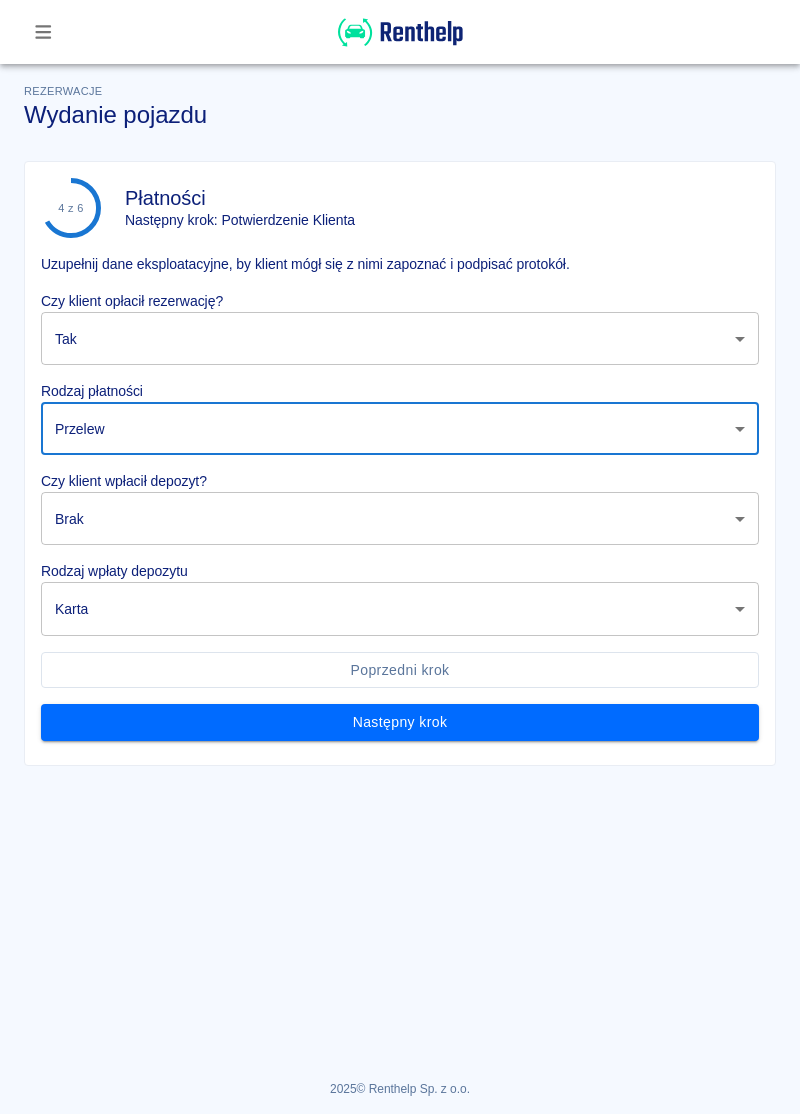 click on "Używamy plików Cookies, by zapewnić Ci najlepsze możliwe doświadczenie. Aby dowiedzieć się więcej, zapoznaj się z naszą Polityką Prywatności.  Polityka Prywatności Rozumiem Rezerwacje Wydanie pojazdu 4 z 6 Płatności Następny krok: Potwierdzenie Klienta Uzupełnij dane eksploatacyjne, by klient mógł się z nimi zapoznać i podpisać protokół. Czy klient opłacił rezerwację? Tak true ​ Rodzaj płatności Przelew bank_transfer ​ Czy klient wpłacił depozyt? Brak none ​ Rodzaj wpłaty depozytu Karta terminal_card_authorization ​ Poprzedni krok Następny krok 2025  © Renthelp Sp. z o.o. Wydanie pojazdu | Renthelp" at bounding box center [400, 557] 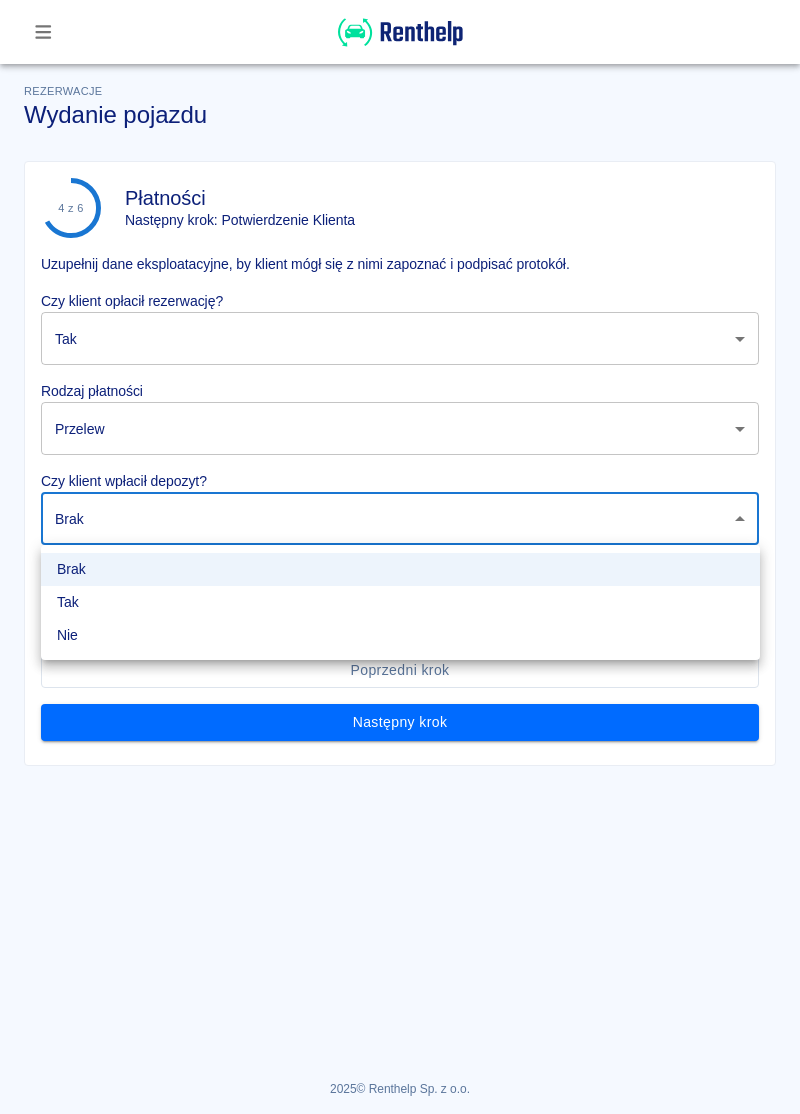 click on "Tak" at bounding box center [400, 602] 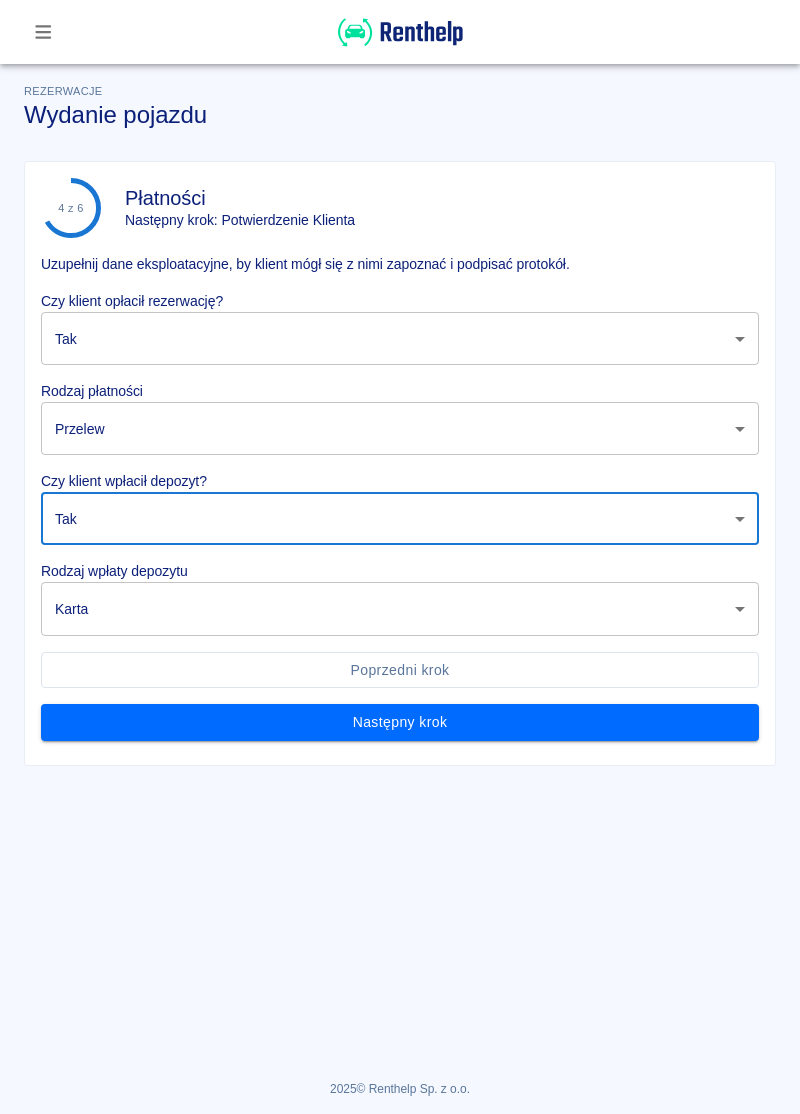 click on "Używamy plików Cookies, by zapewnić Ci najlepsze możliwe doświadczenie. Aby dowiedzieć się więcej, zapoznaj się z naszą Polityką Prywatności.  Polityka Prywatności Rozumiem Rezerwacje Wydanie pojazdu 4 z 6 Płatności Następny krok: Potwierdzenie Klienta Uzupełnij dane eksploatacyjne, by klient mógł się z nimi zapoznać i podpisać protokół. Czy klient opłacił rezerwację? Tak true ​ Rodzaj płatności Przelew bank_transfer ​ Czy klient wpłacił depozyt? Tak true ​ Rodzaj wpłaty depozytu Karta terminal_card_authorization ​ Poprzedni krok Następny krok 2025  © Renthelp Sp. z o.o. Wydanie pojazdu | Renthelp" at bounding box center [400, 557] 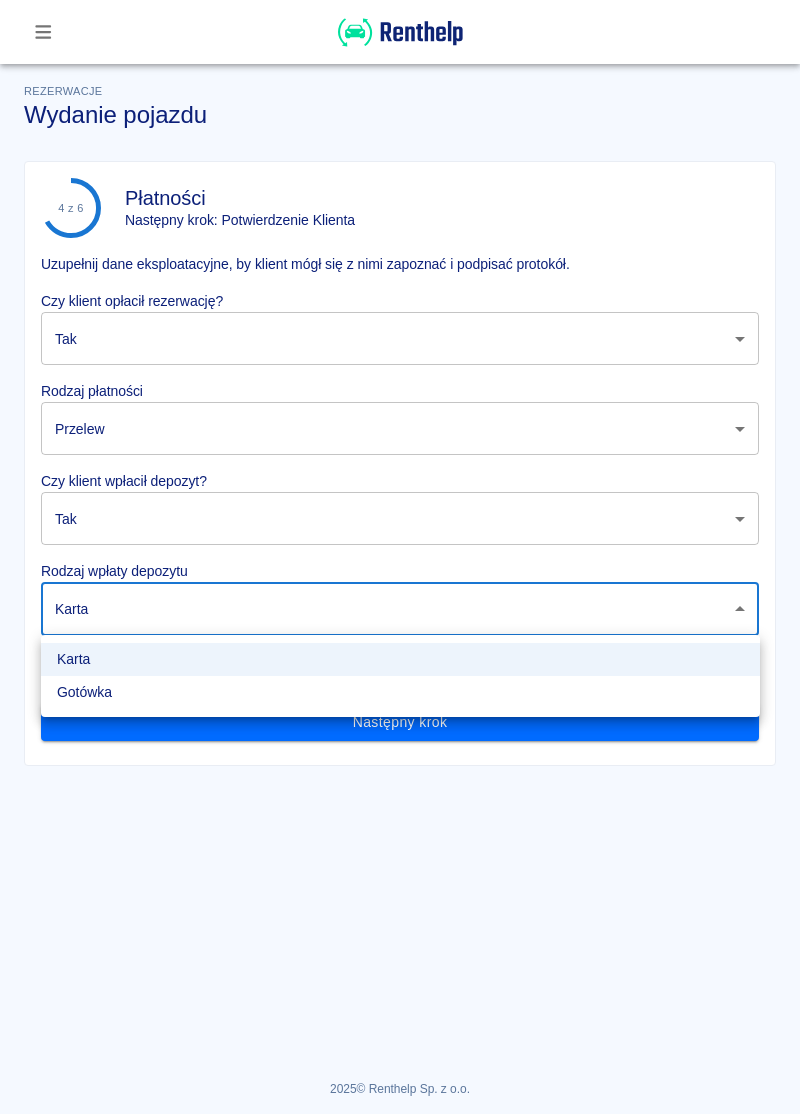 click on "Gotówka" at bounding box center [400, 692] 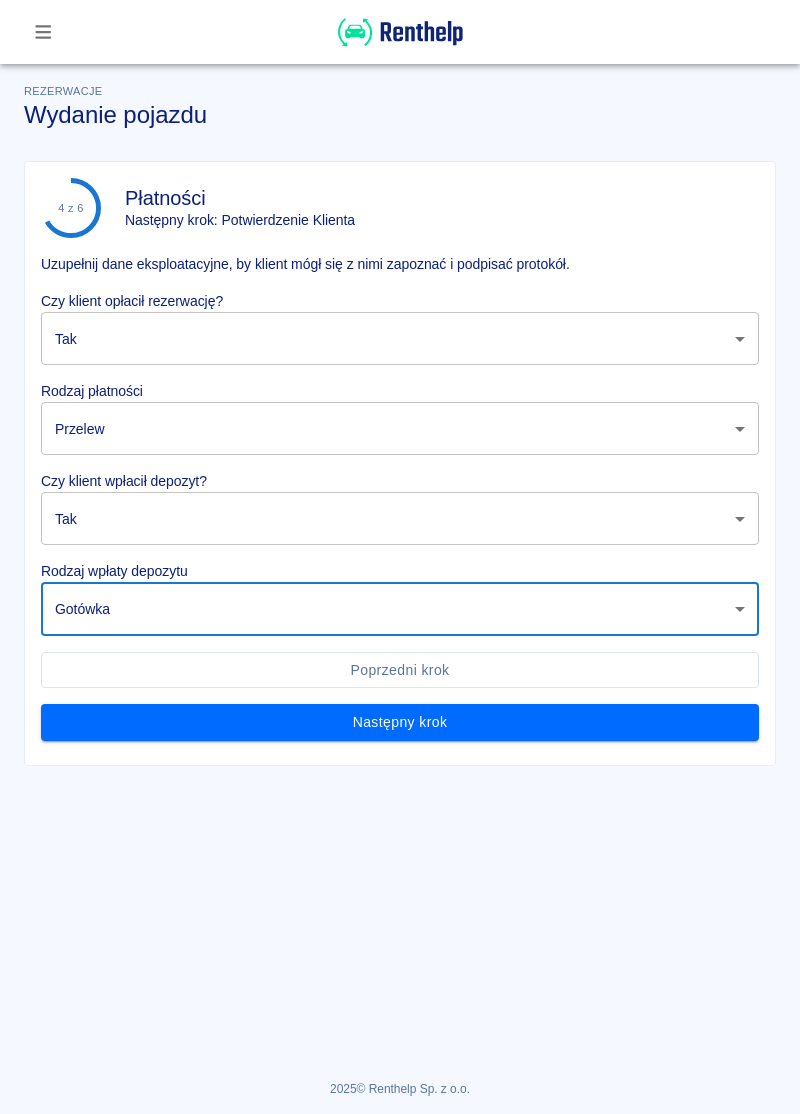 click on "Następny krok" at bounding box center (400, 722) 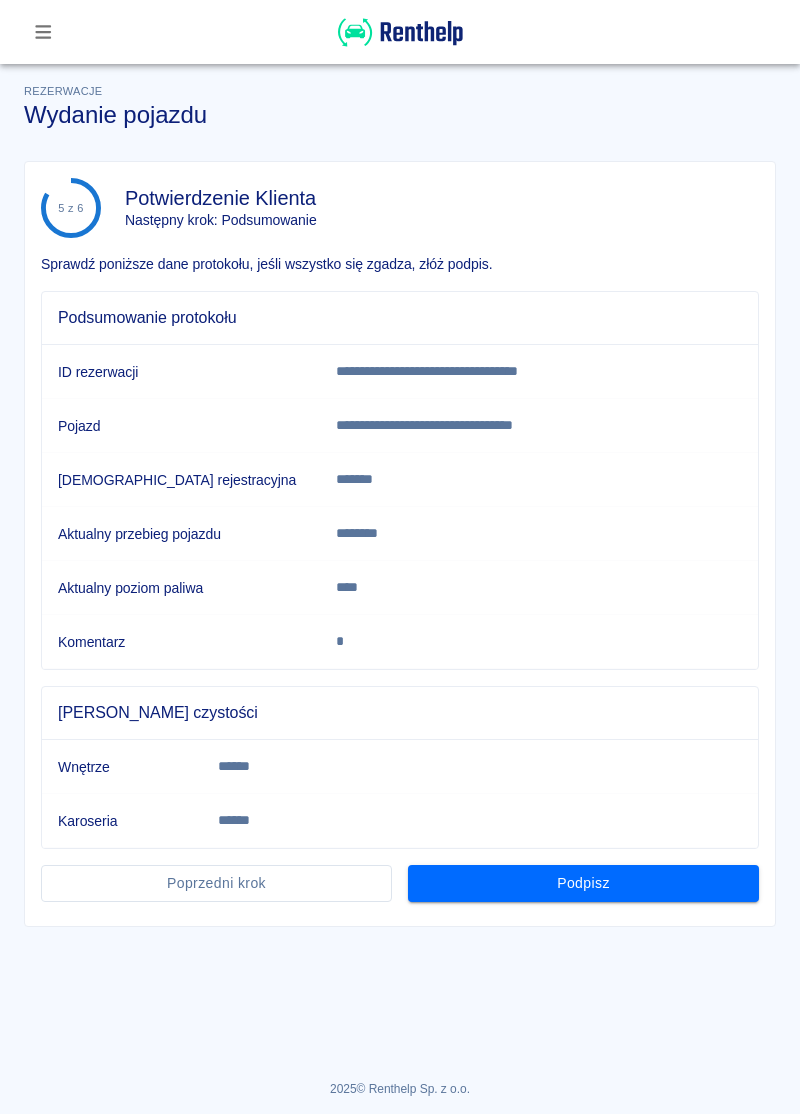 click on "Podpisz" at bounding box center (583, 883) 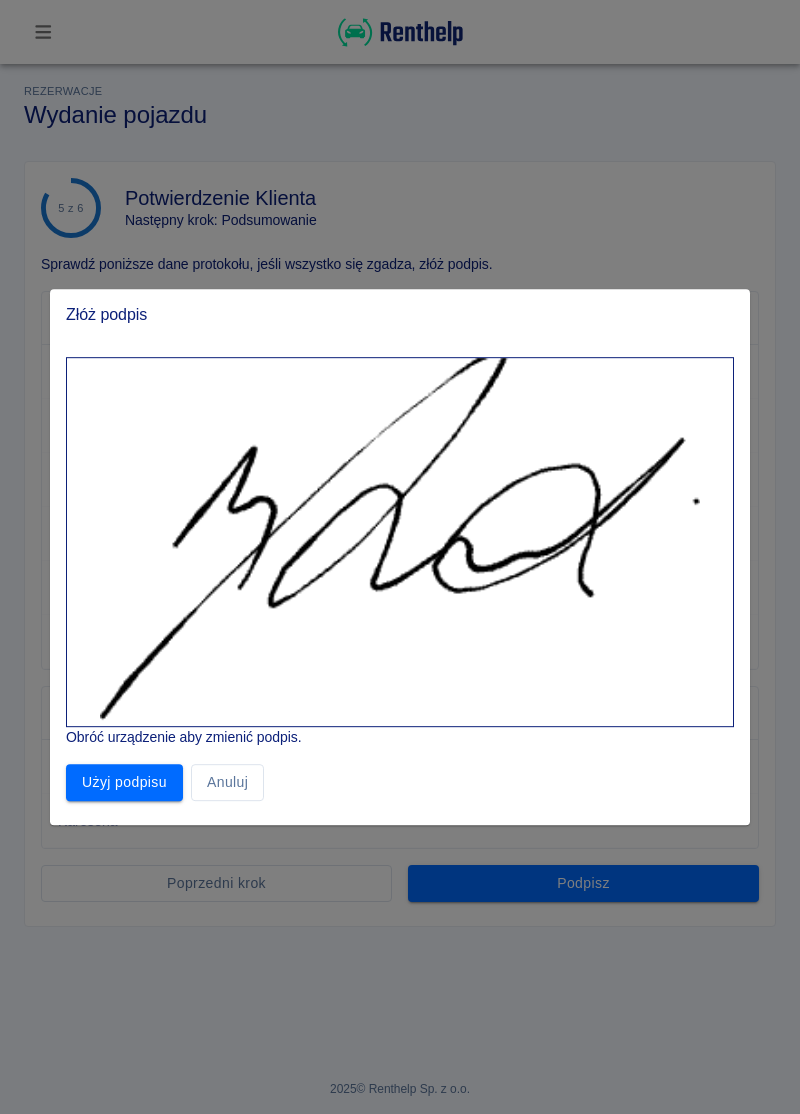 click on "Użyj podpisu" at bounding box center (124, 782) 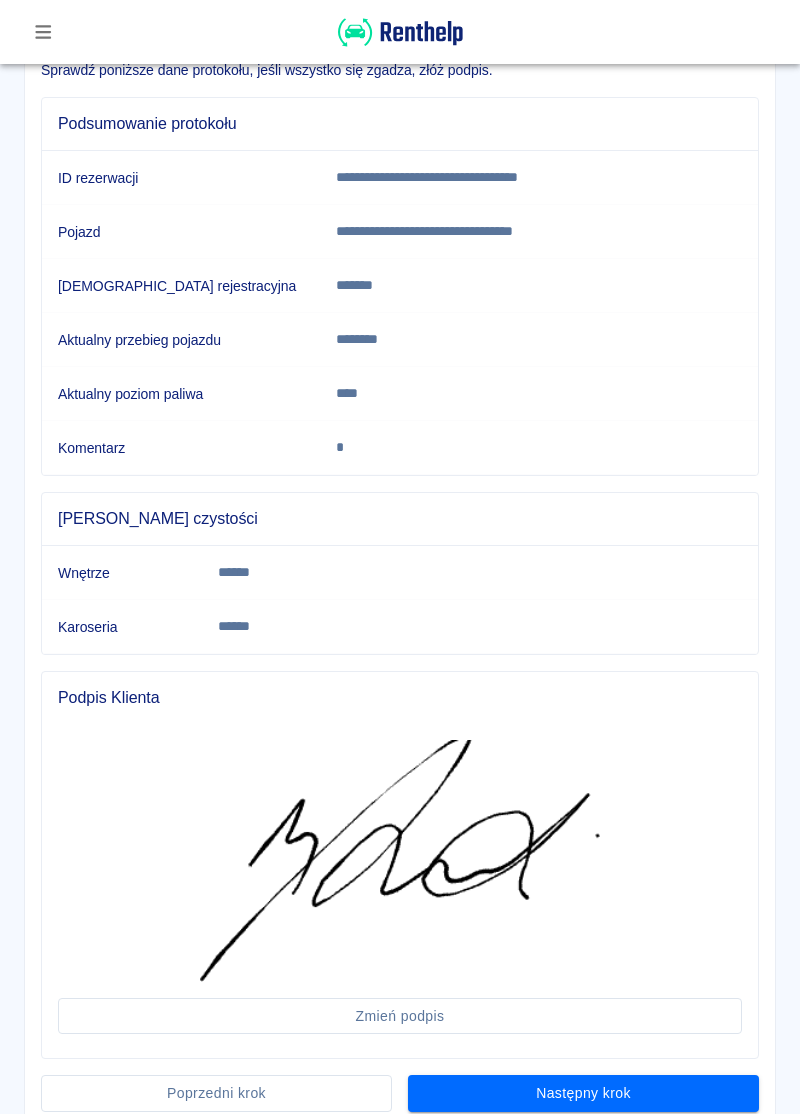 scroll, scrollTop: 276, scrollLeft: 0, axis: vertical 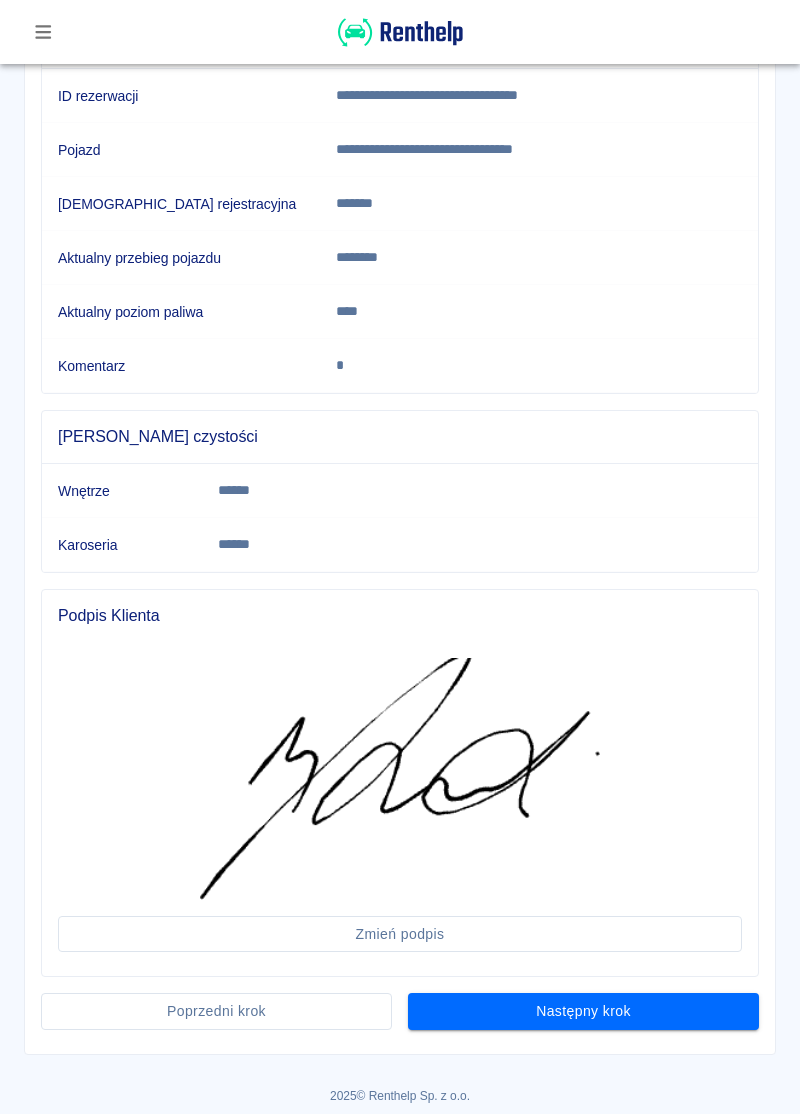 click on "Następny krok" at bounding box center (583, 1011) 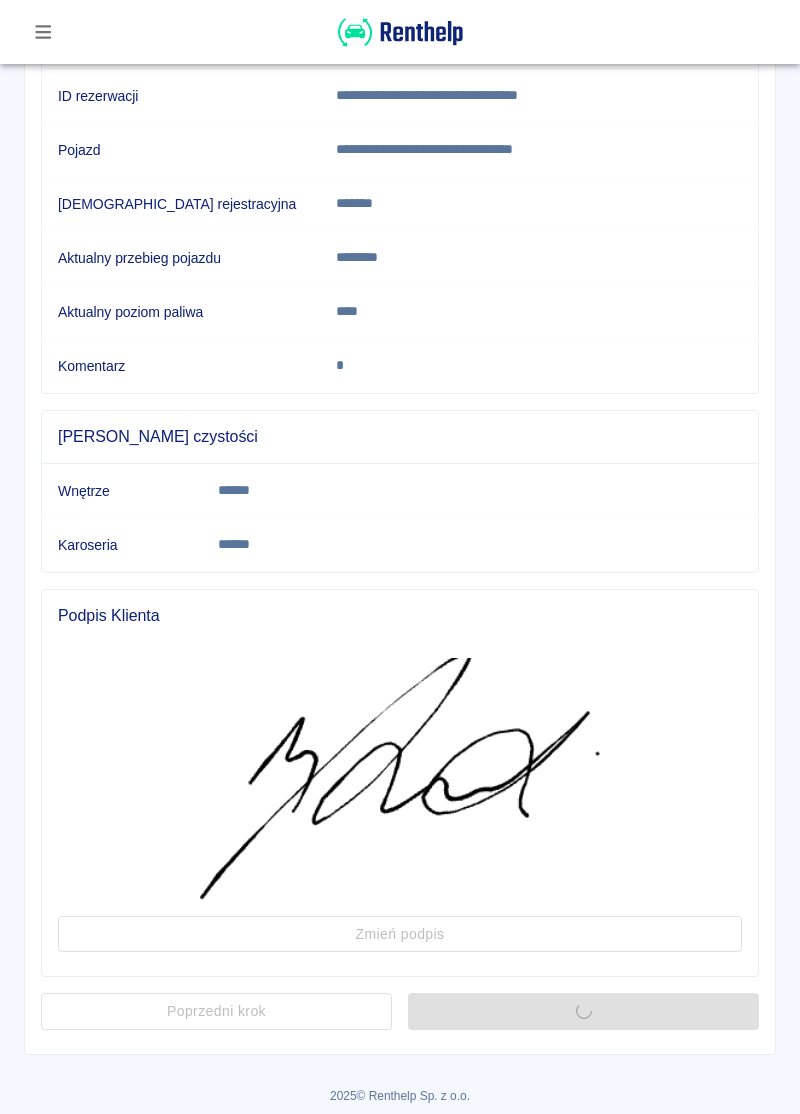 scroll, scrollTop: 0, scrollLeft: 0, axis: both 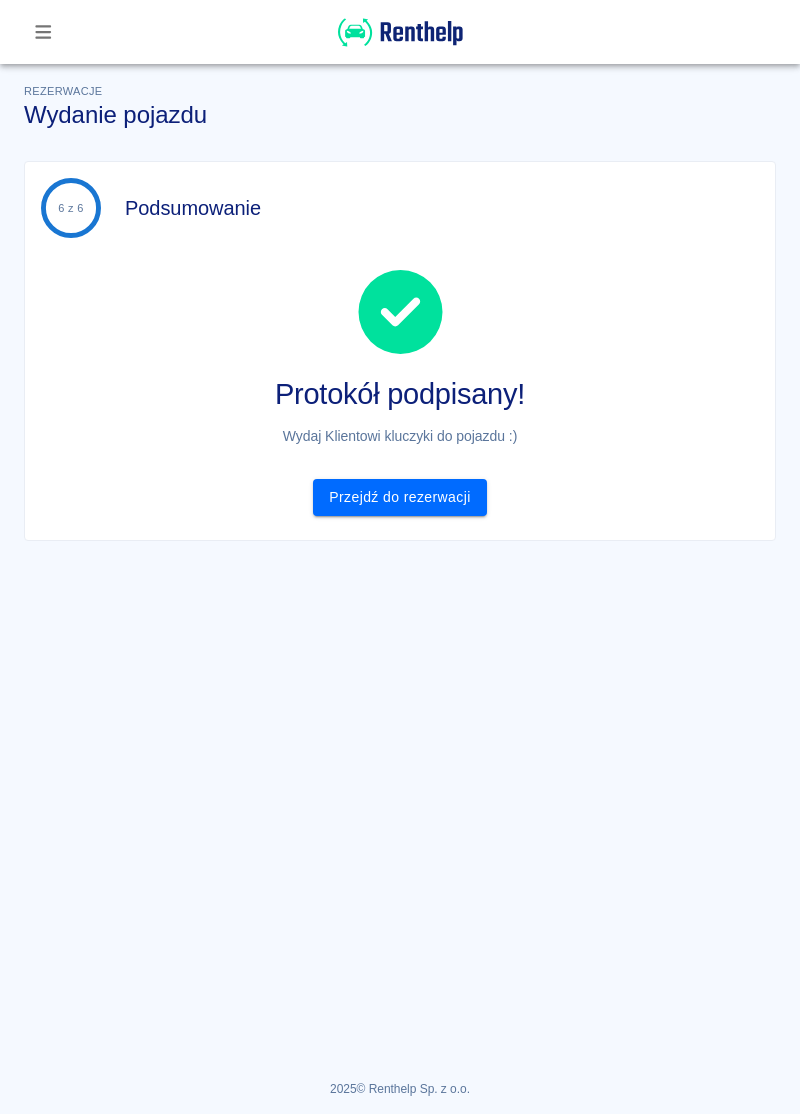 click on "Przejdź do rezerwacji" at bounding box center [399, 497] 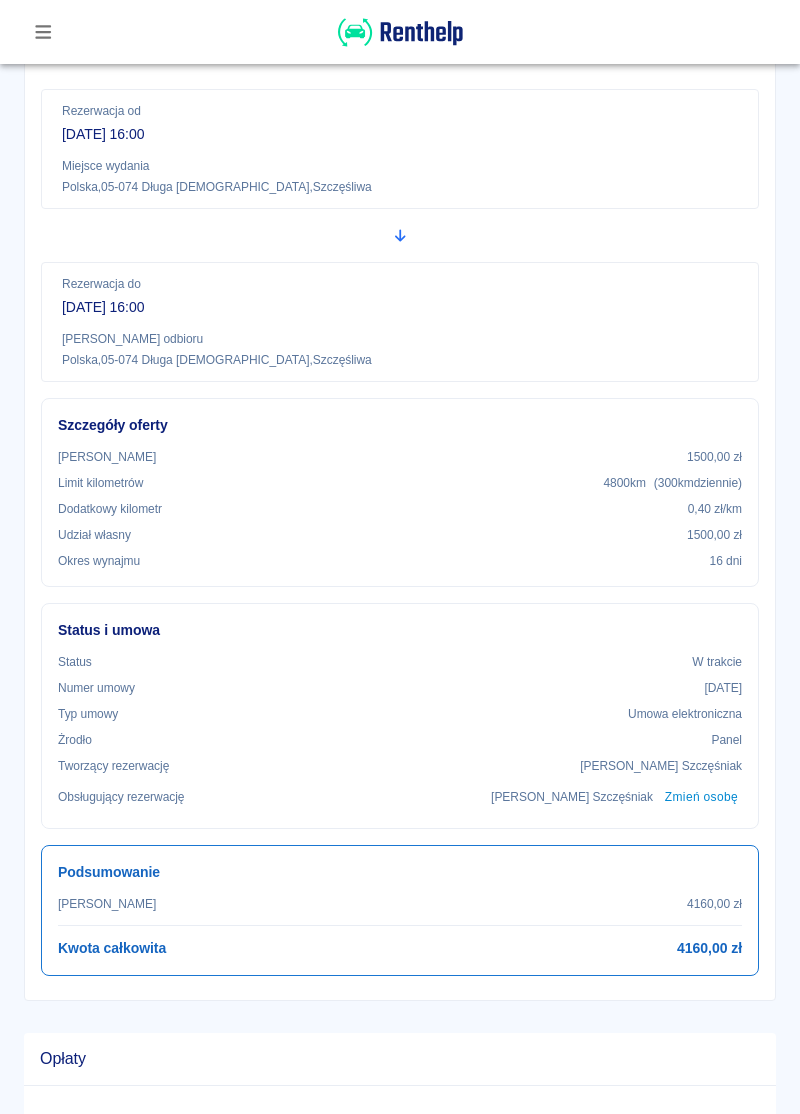 scroll, scrollTop: 234, scrollLeft: 0, axis: vertical 